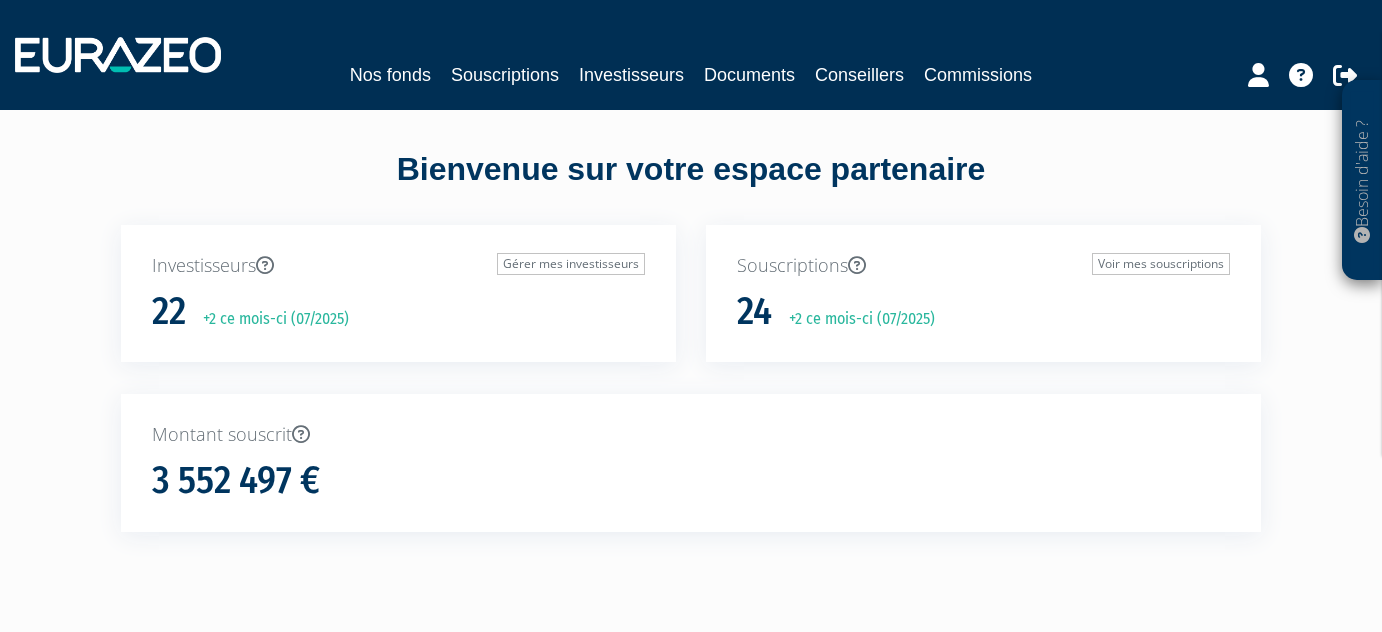 scroll, scrollTop: 0, scrollLeft: 0, axis: both 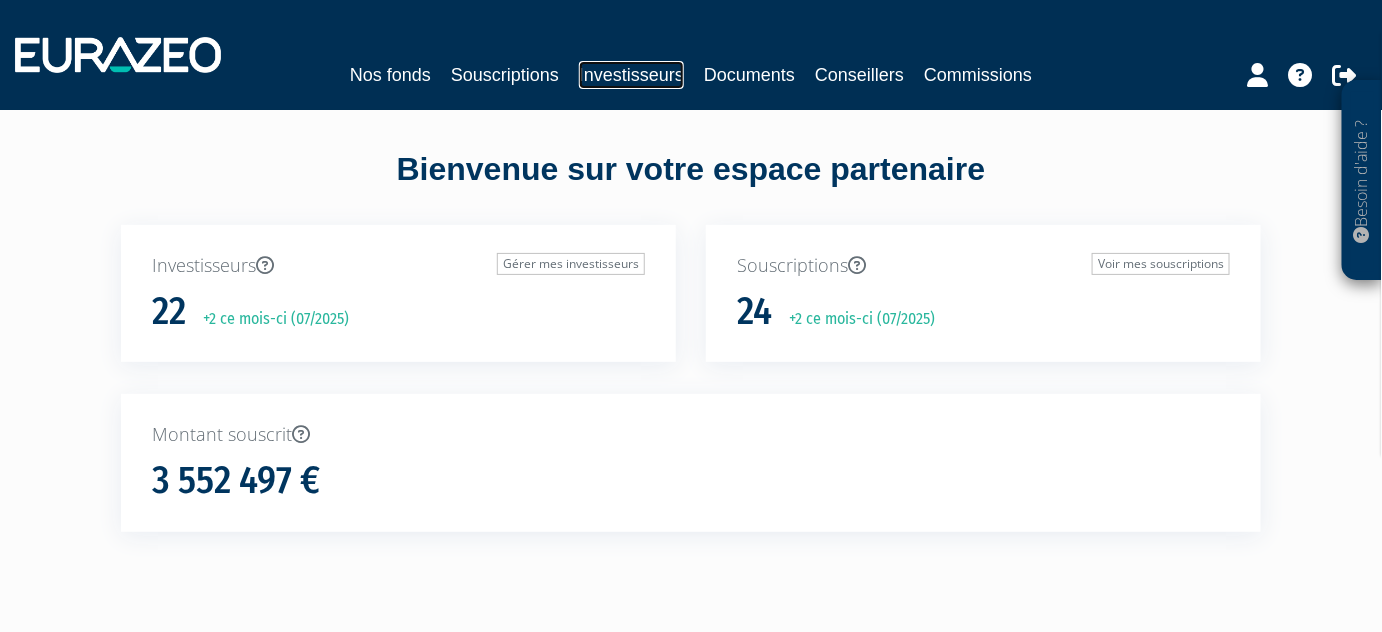click on "Investisseurs" at bounding box center (631, 75) 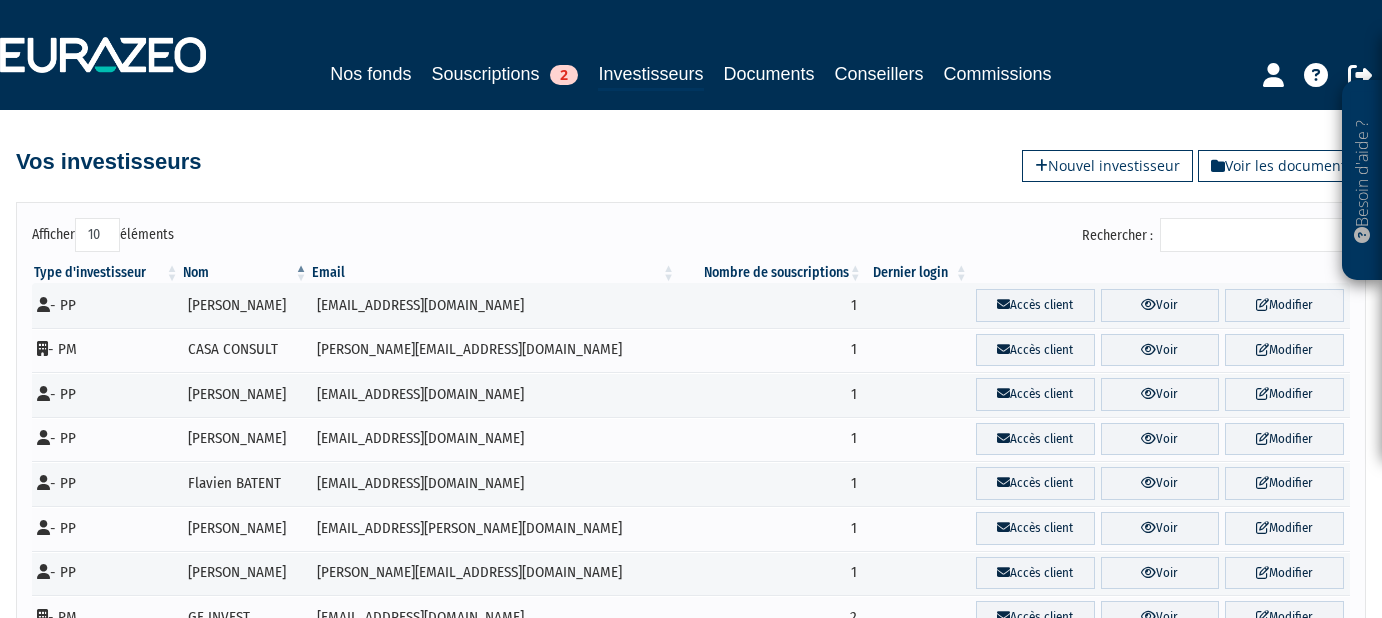 scroll, scrollTop: 0, scrollLeft: 0, axis: both 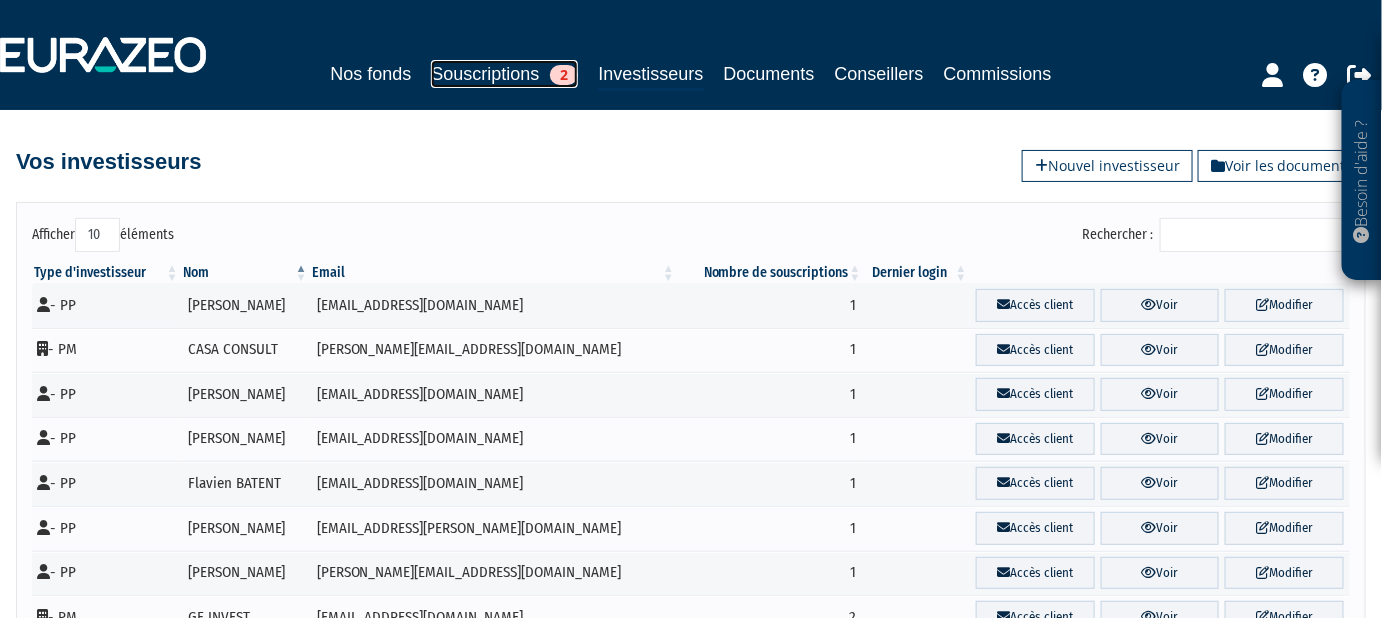 click on "Souscriptions  2" at bounding box center (504, 74) 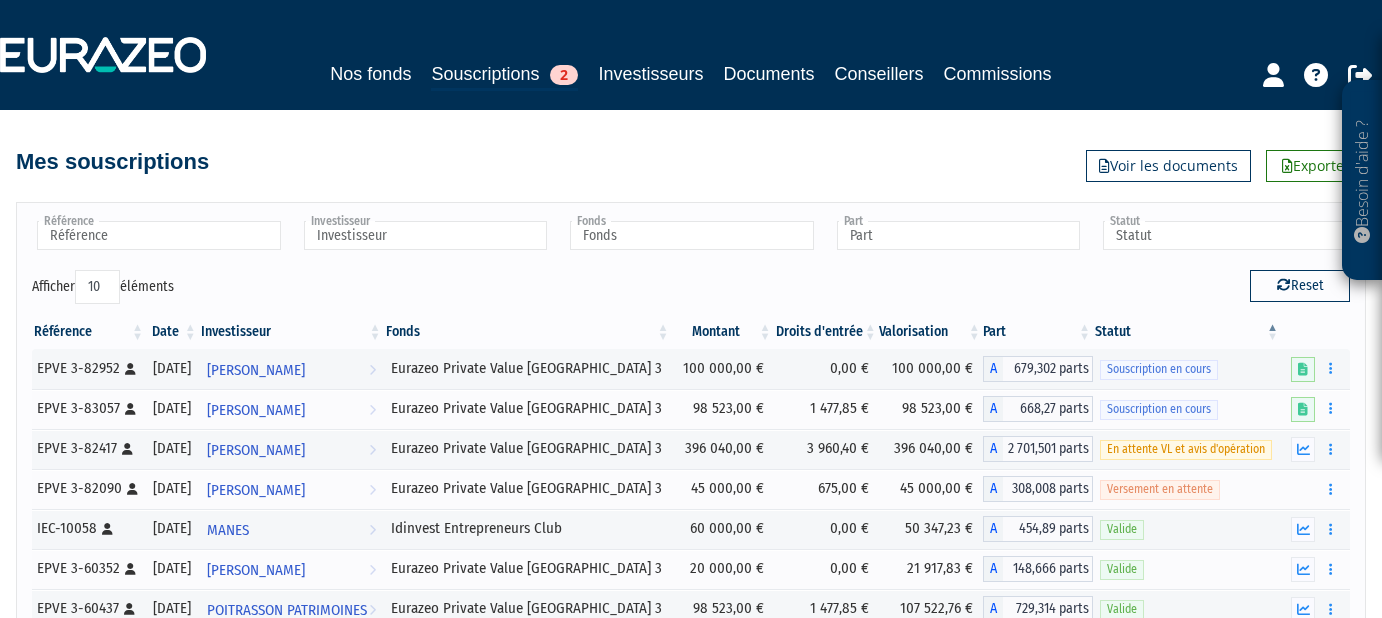 scroll, scrollTop: 0, scrollLeft: 0, axis: both 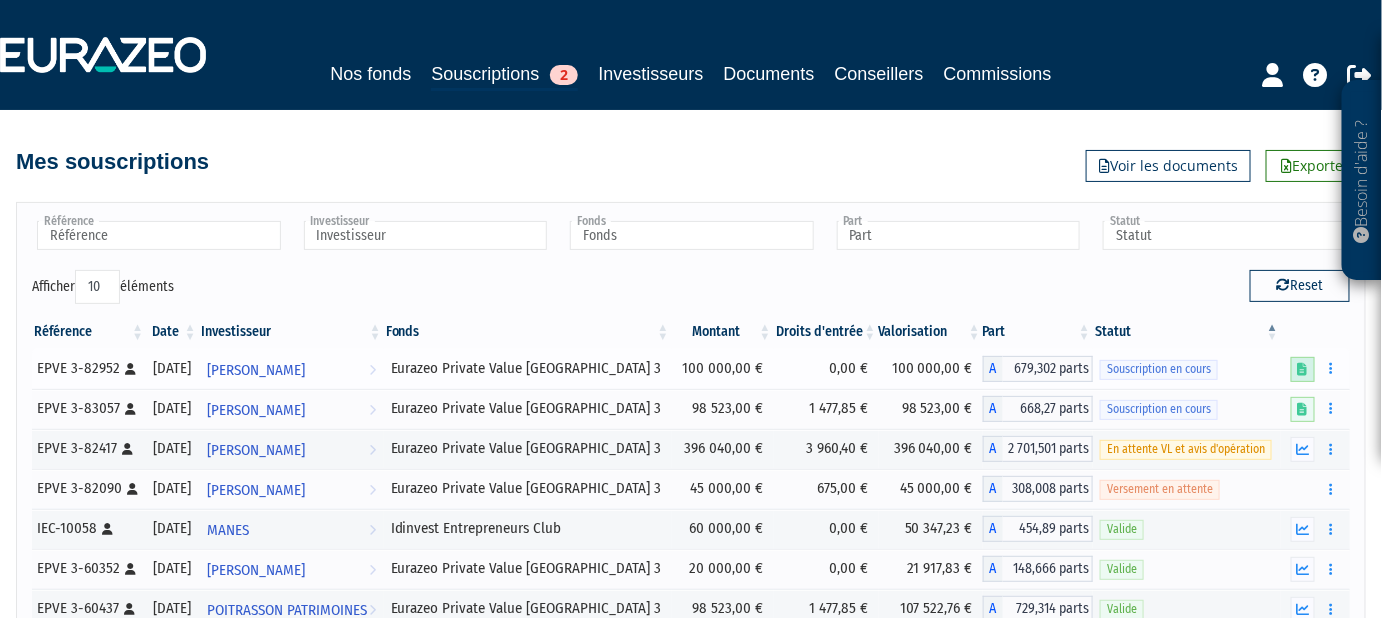 click at bounding box center (1303, 369) 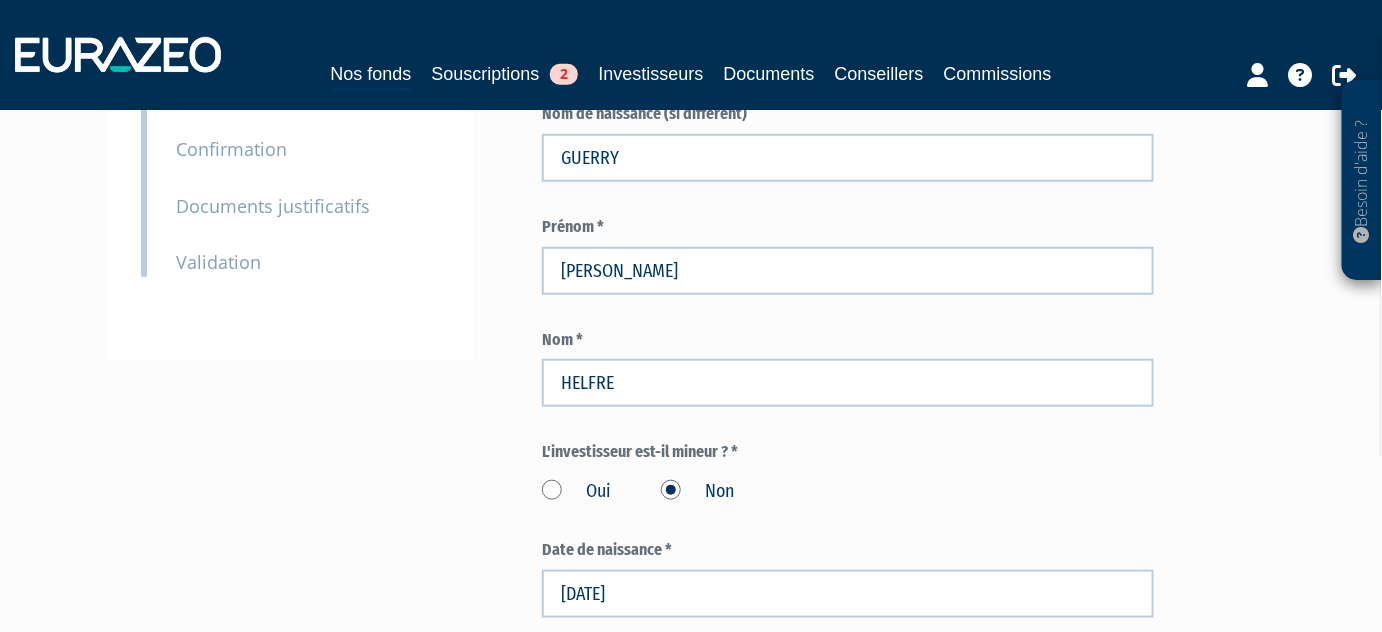 scroll, scrollTop: 181, scrollLeft: 0, axis: vertical 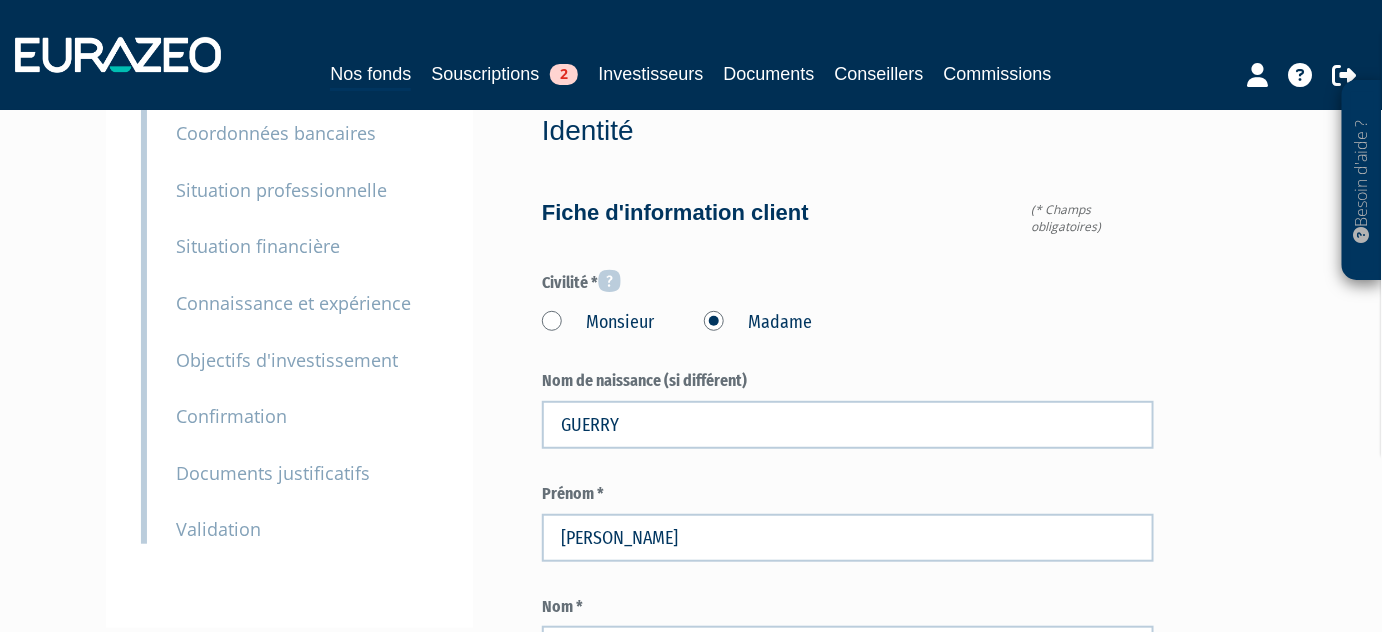 click on "Documents justificatifs" at bounding box center (273, 473) 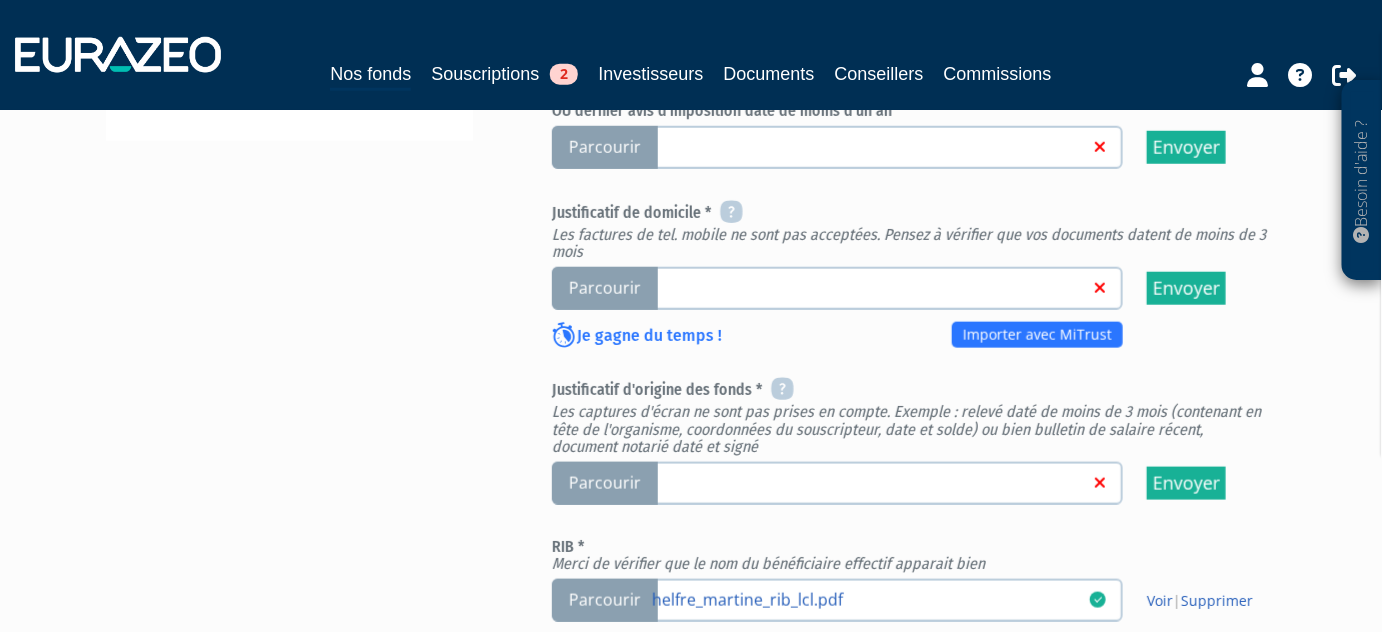 scroll, scrollTop: 909, scrollLeft: 0, axis: vertical 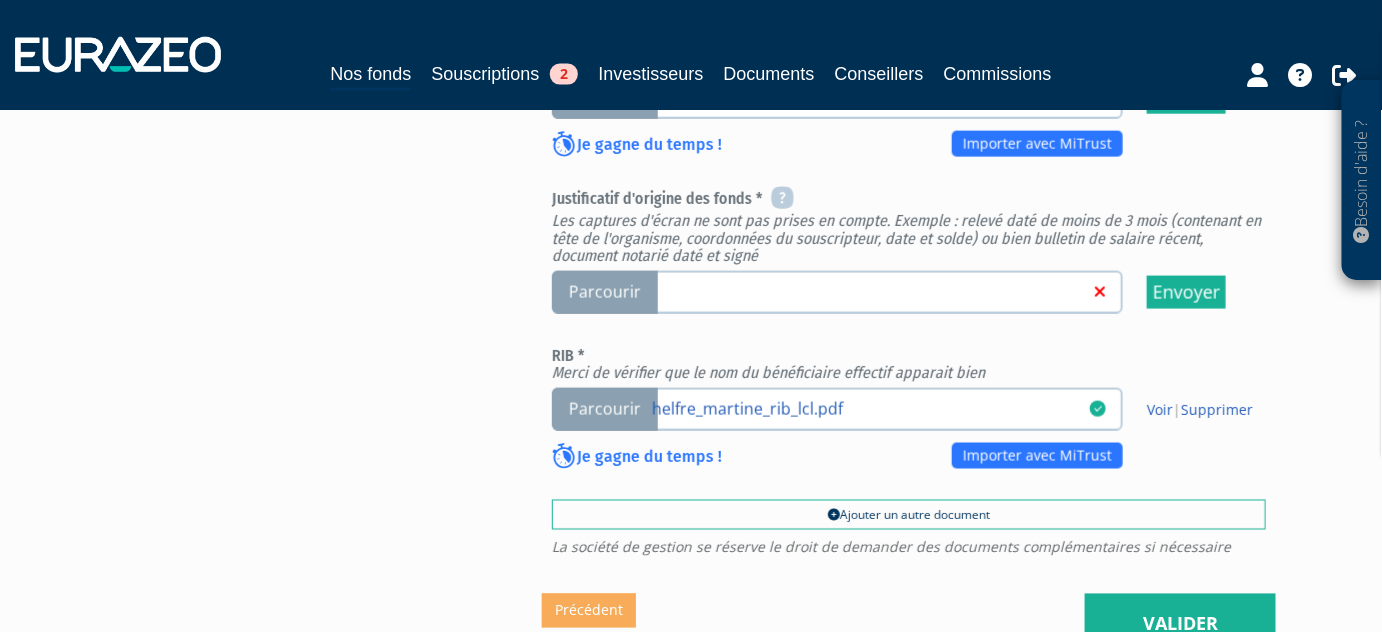 click on "Parcourir" at bounding box center (605, 292) 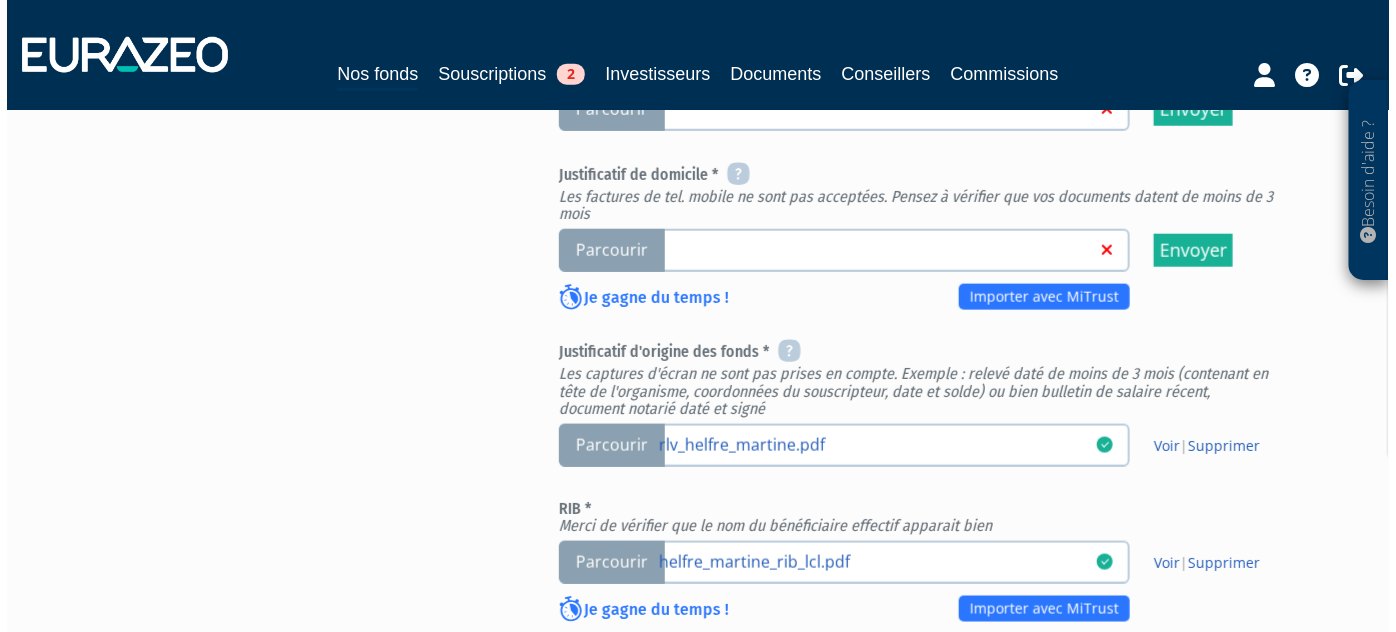 scroll, scrollTop: 909, scrollLeft: 0, axis: vertical 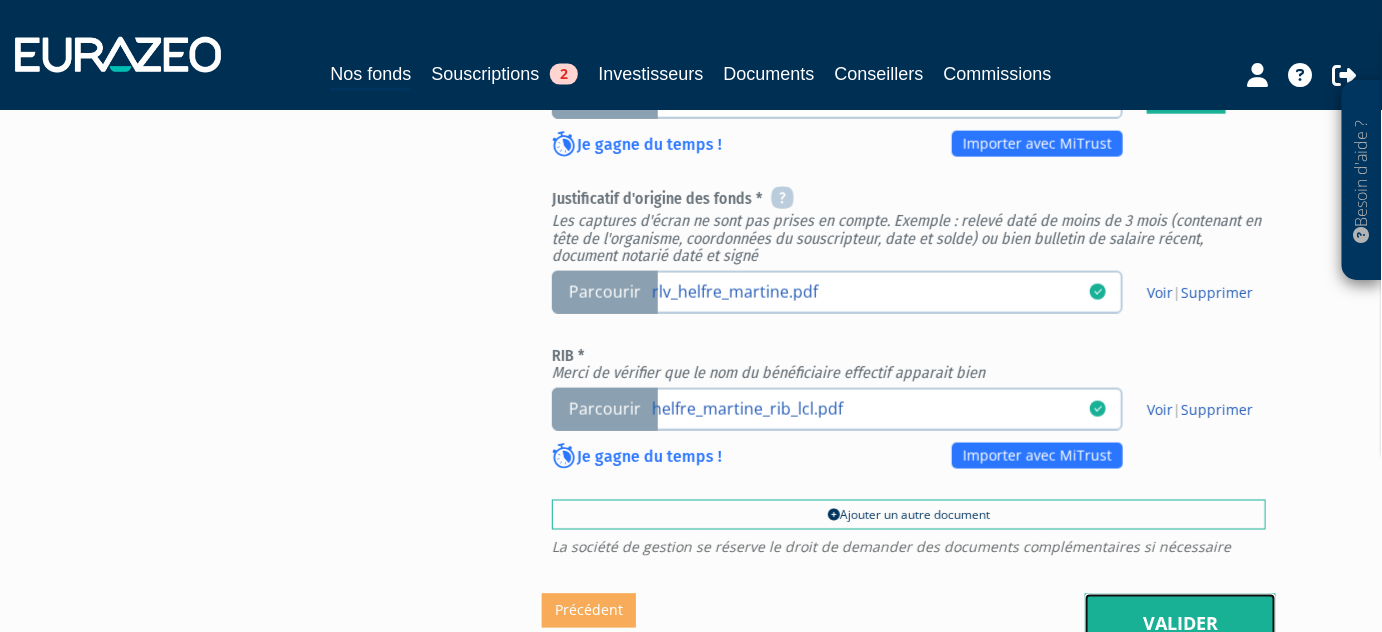 click on "Valider" at bounding box center (1180, 625) 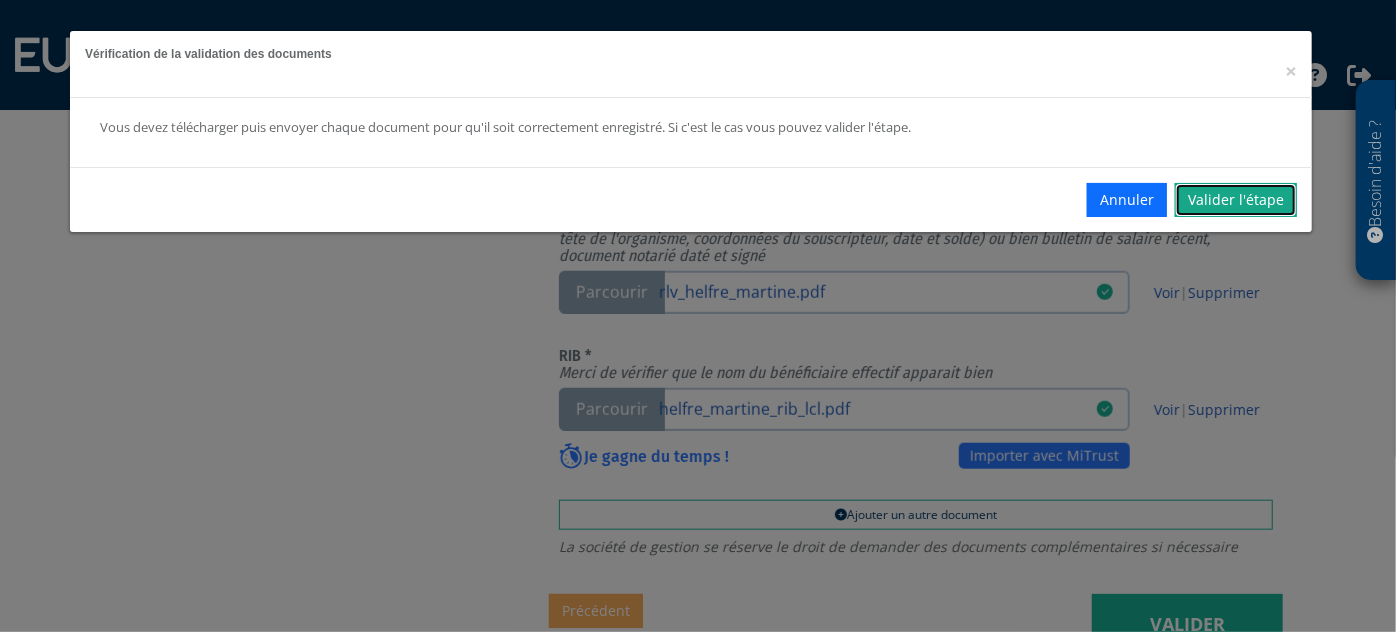 click on "Valider l'étape" at bounding box center (1236, 200) 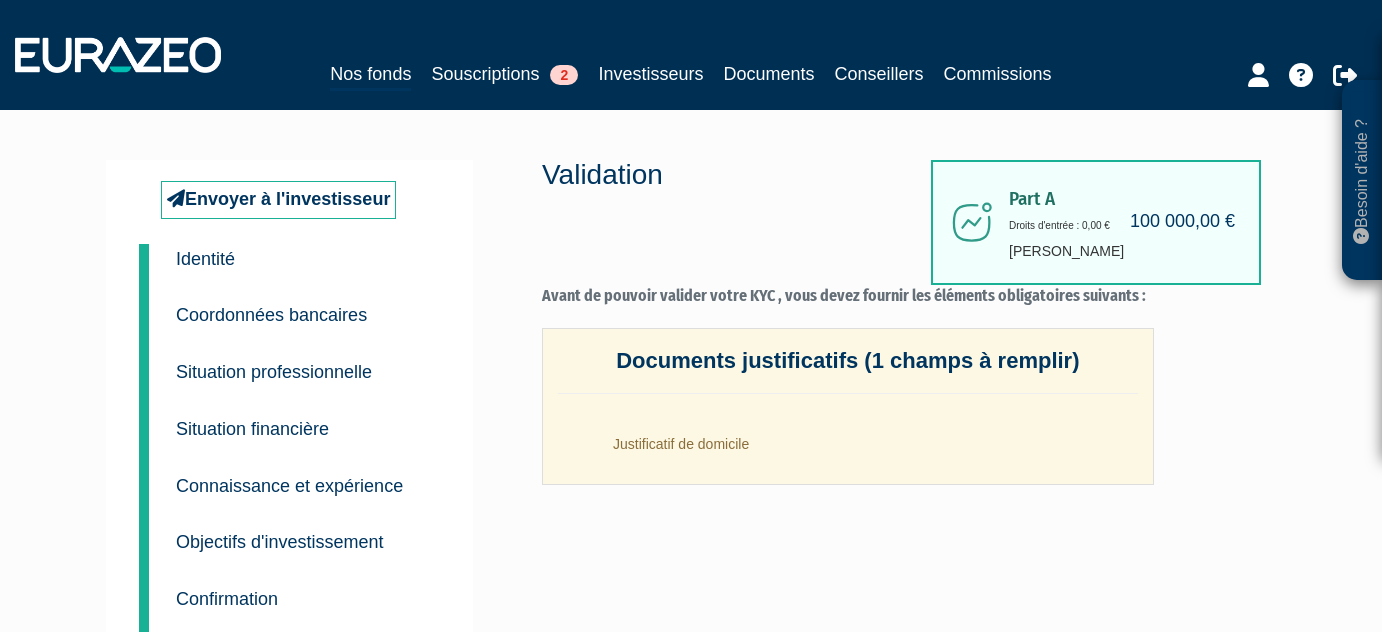 scroll, scrollTop: 0, scrollLeft: 0, axis: both 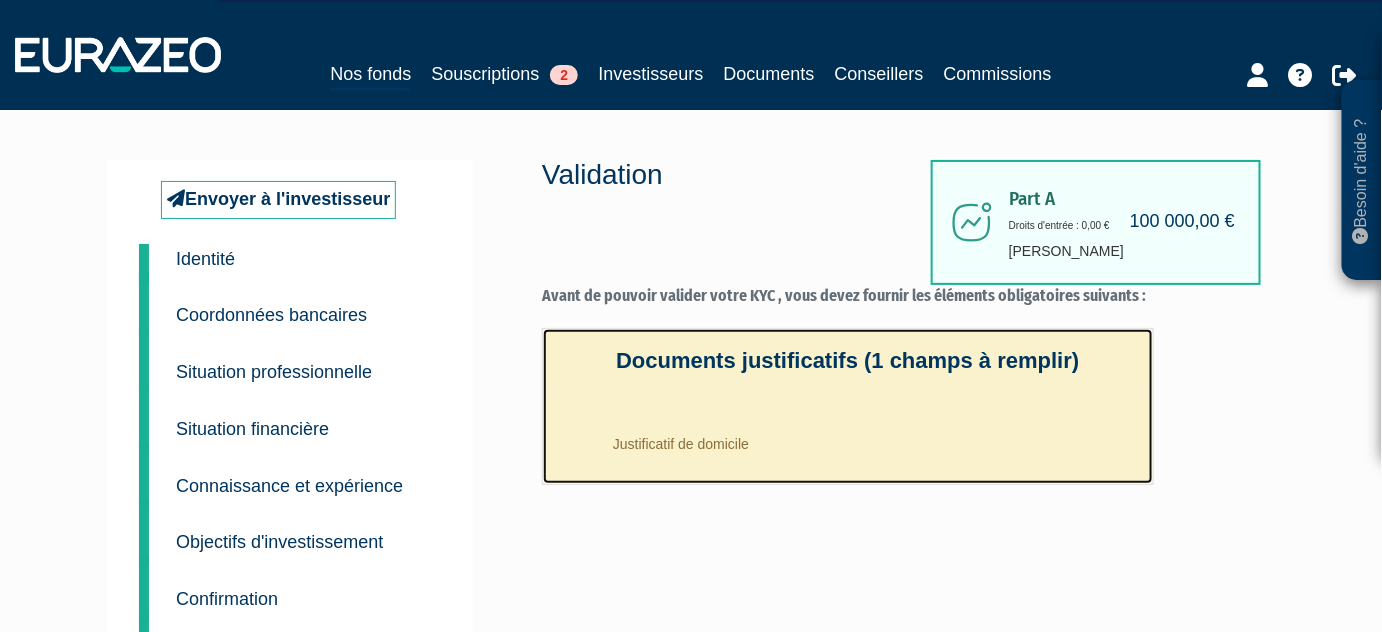 click on "Justificatif de domicile" at bounding box center (868, 439) 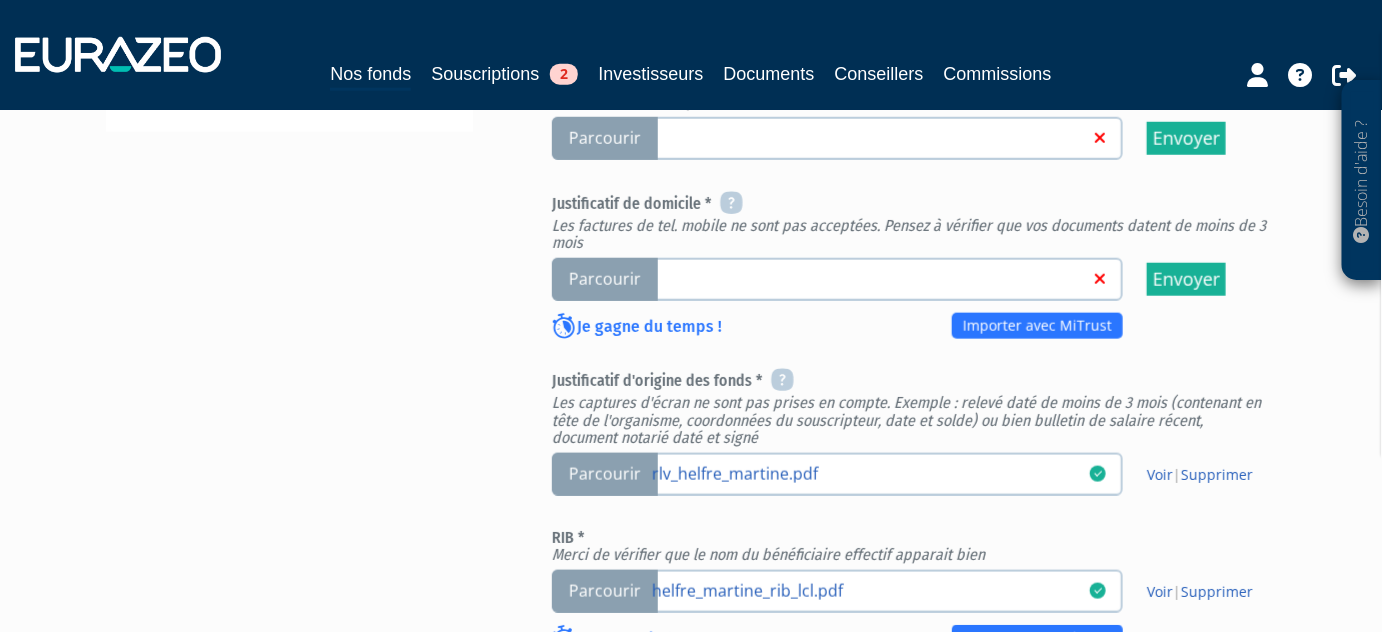 scroll, scrollTop: 545, scrollLeft: 0, axis: vertical 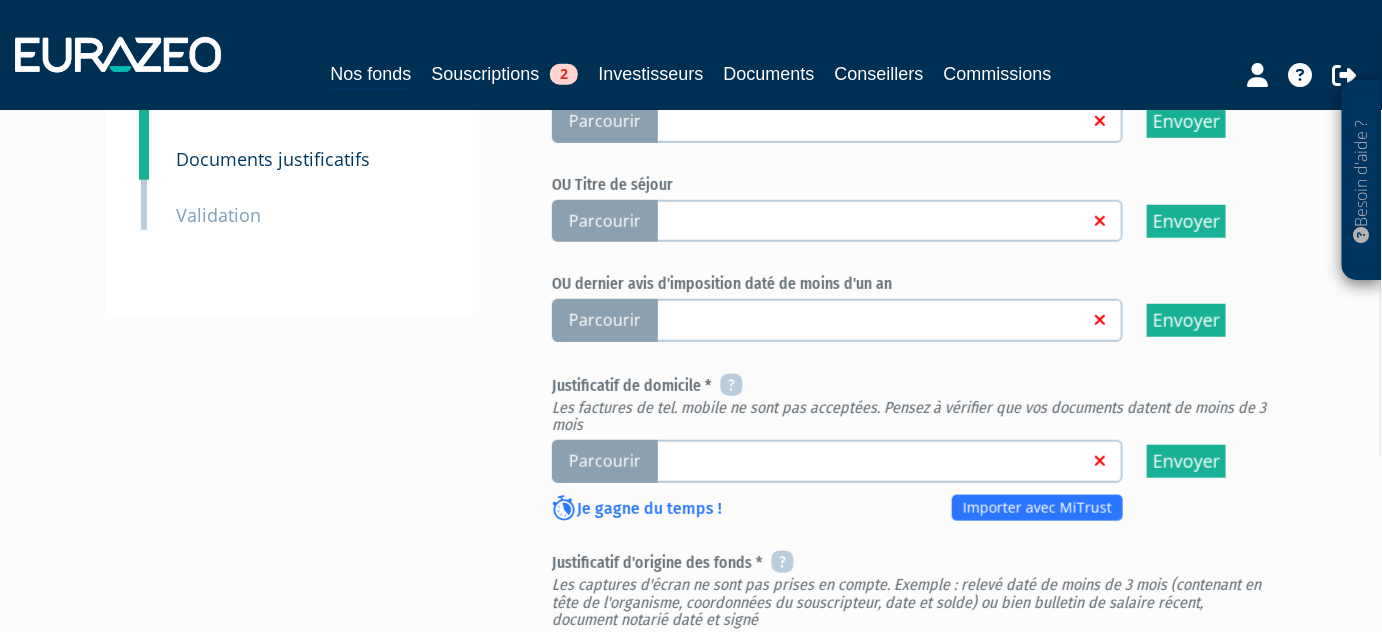 click on "Parcourir" at bounding box center (605, 461) 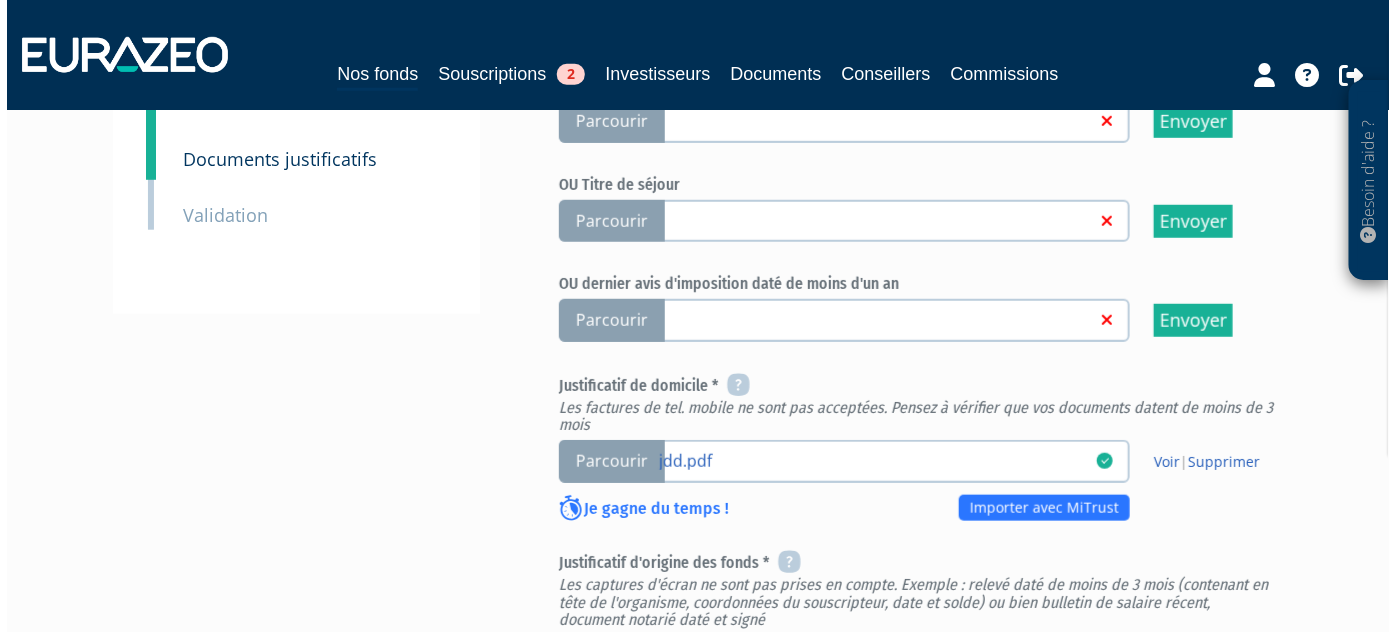 scroll, scrollTop: 1117, scrollLeft: 0, axis: vertical 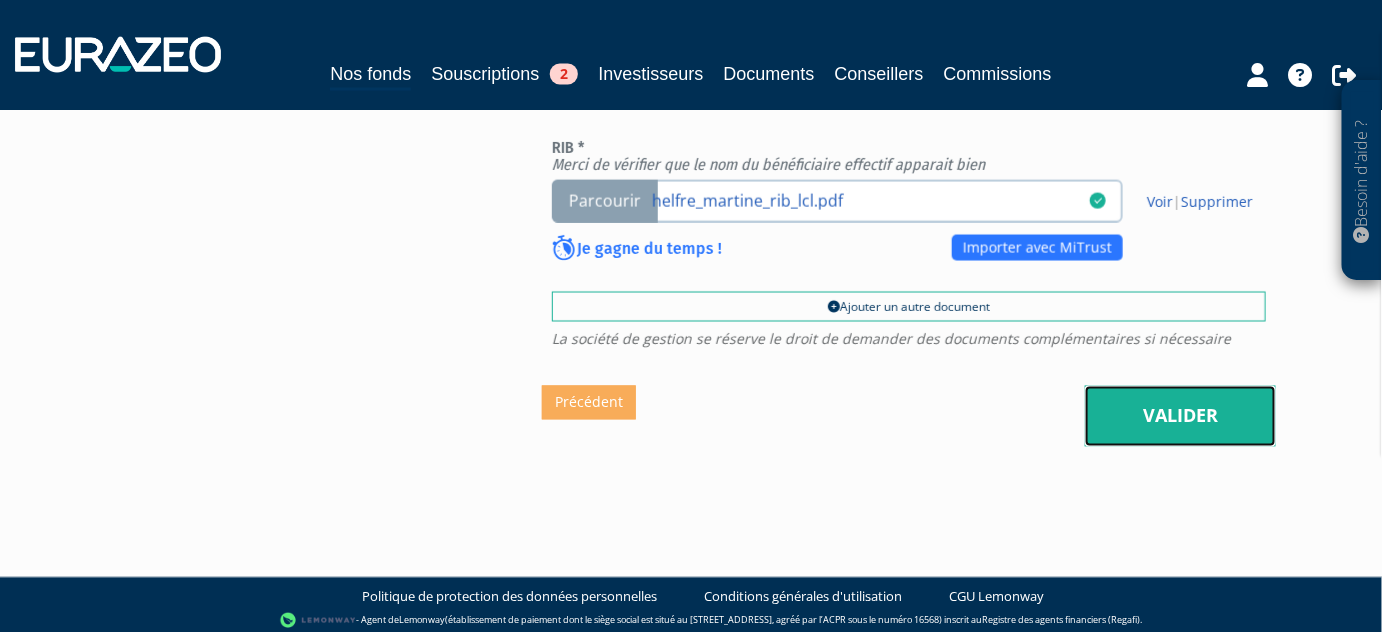 click on "Valider" at bounding box center (1180, 417) 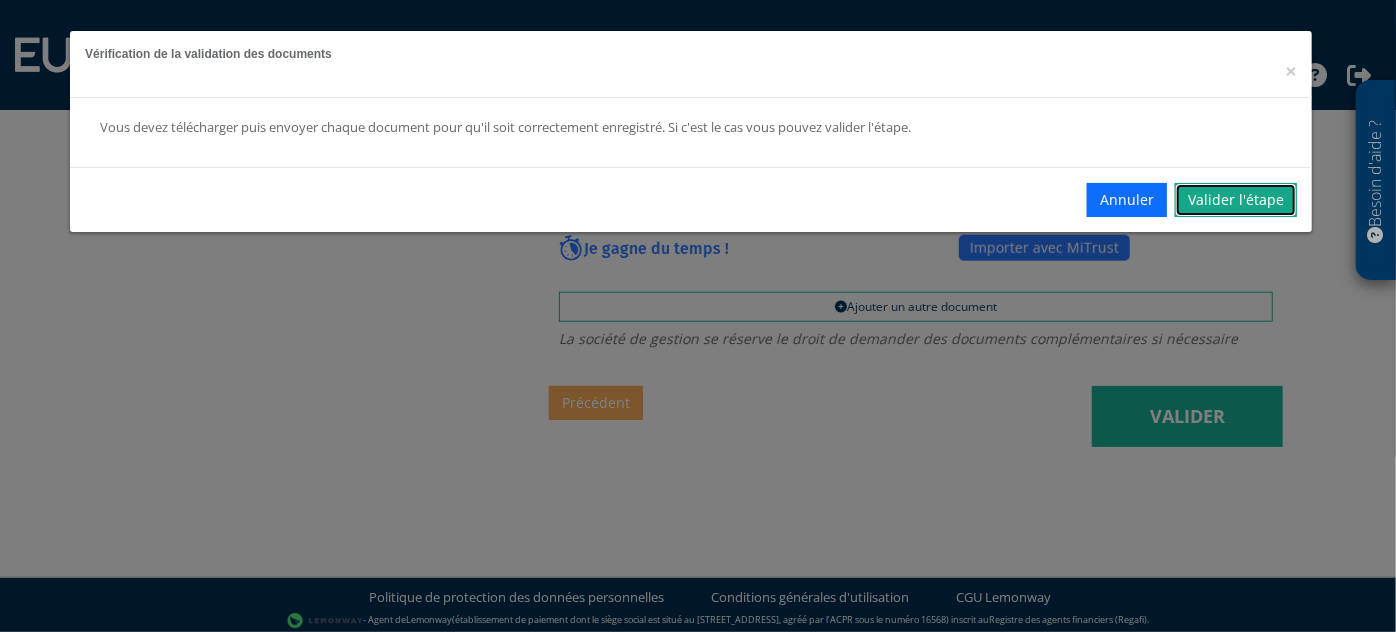 click on "Valider l'étape" at bounding box center [1236, 200] 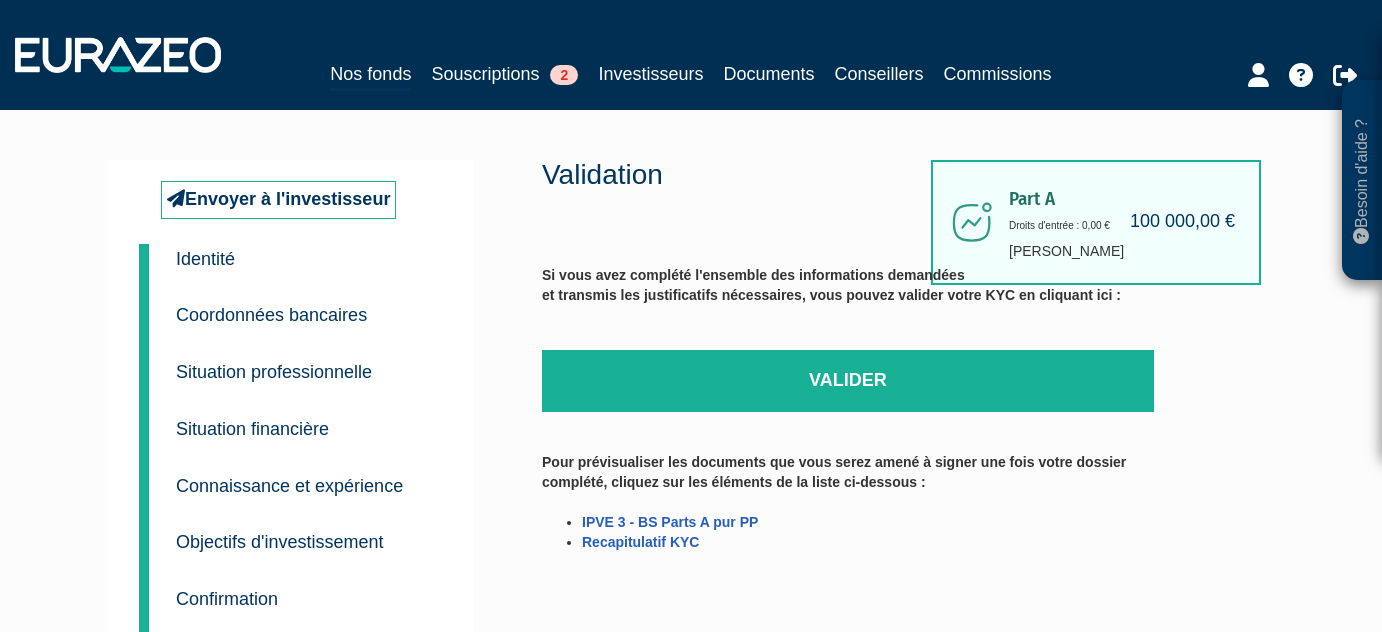 scroll, scrollTop: 0, scrollLeft: 0, axis: both 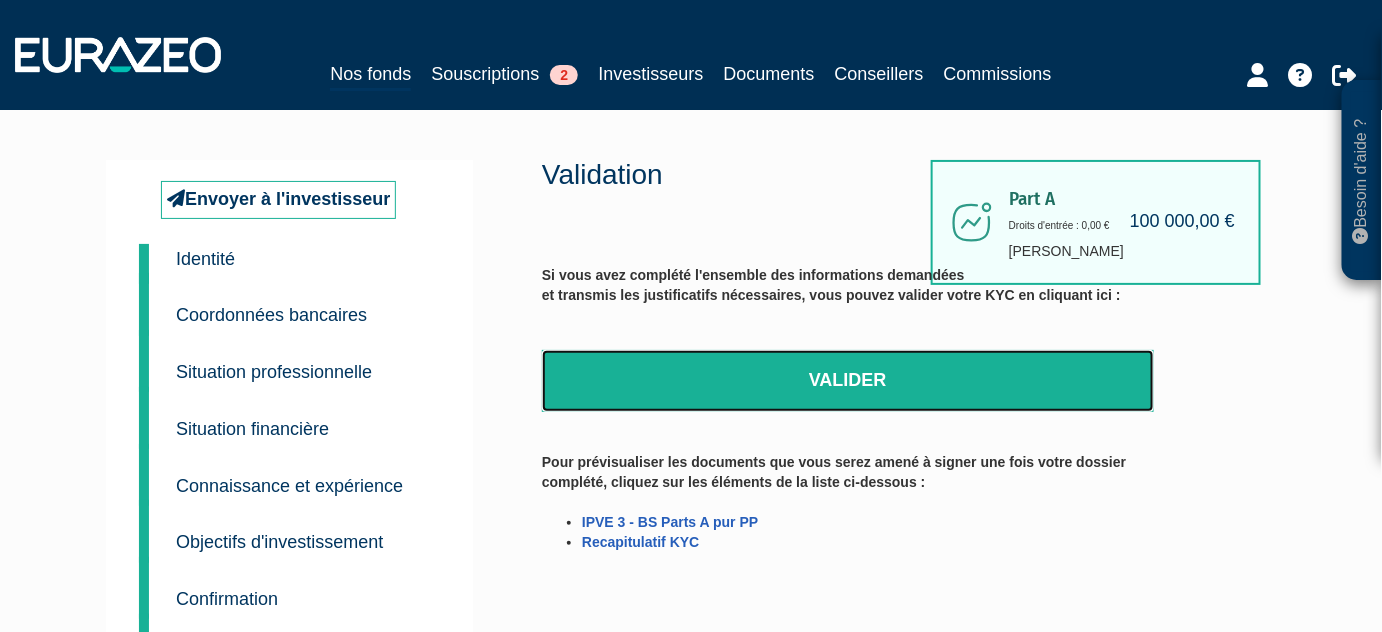click on "Valider" at bounding box center (848, 381) 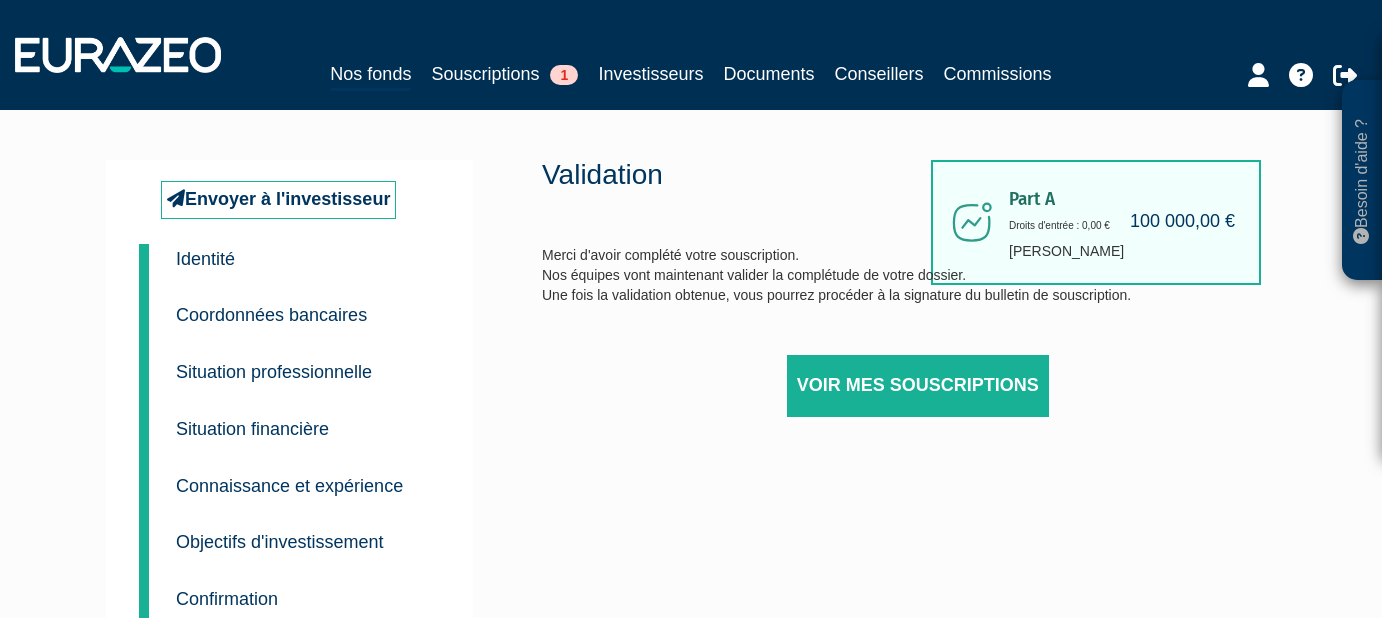 scroll, scrollTop: 0, scrollLeft: 0, axis: both 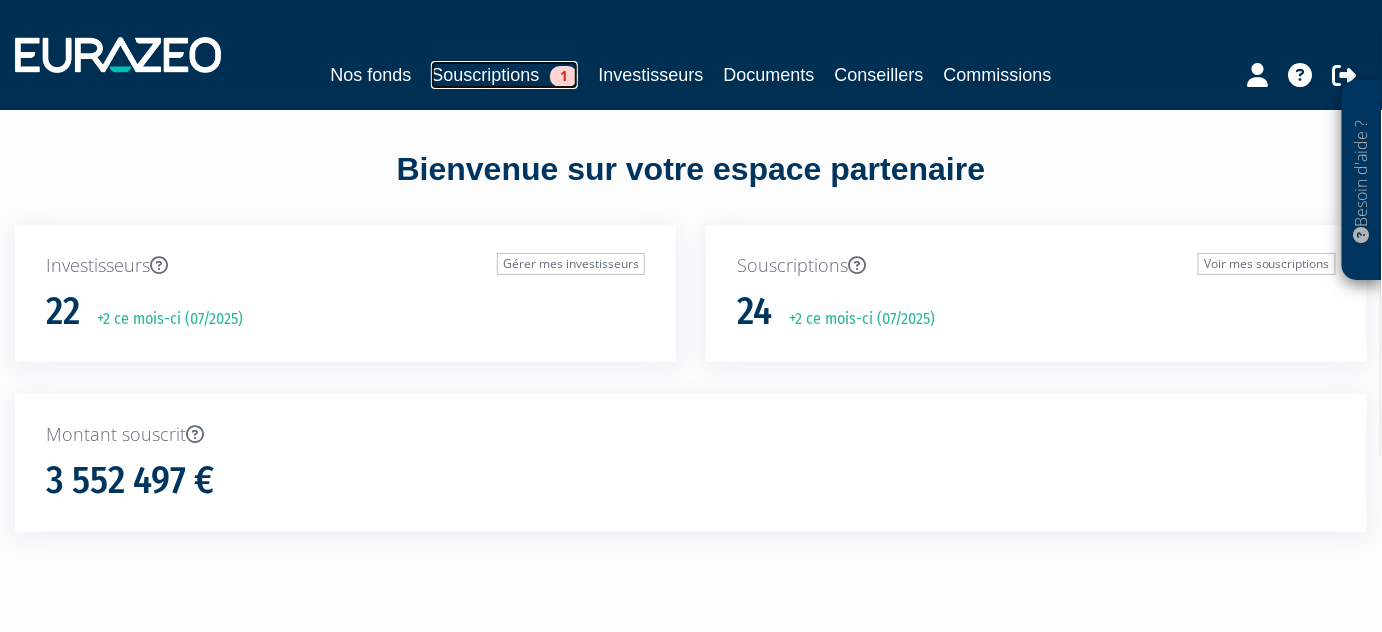 click on "Souscriptions  1" at bounding box center [504, 75] 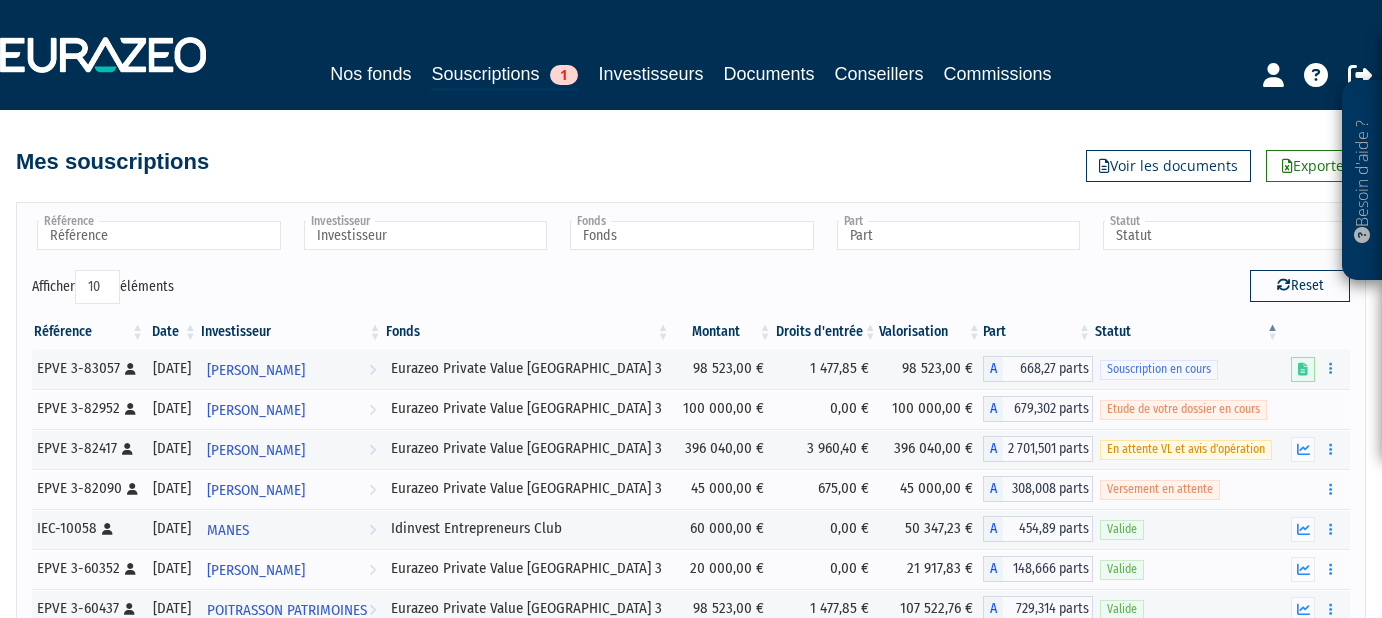 scroll, scrollTop: 0, scrollLeft: 0, axis: both 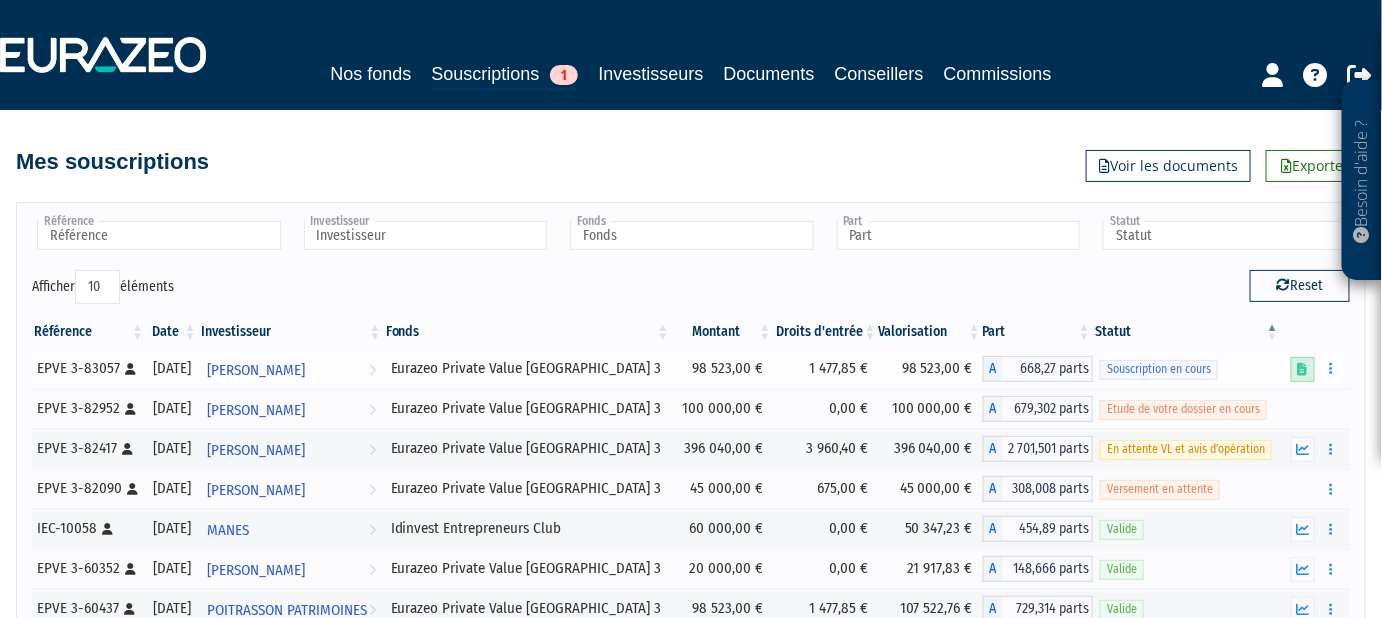 click at bounding box center (1303, 369) 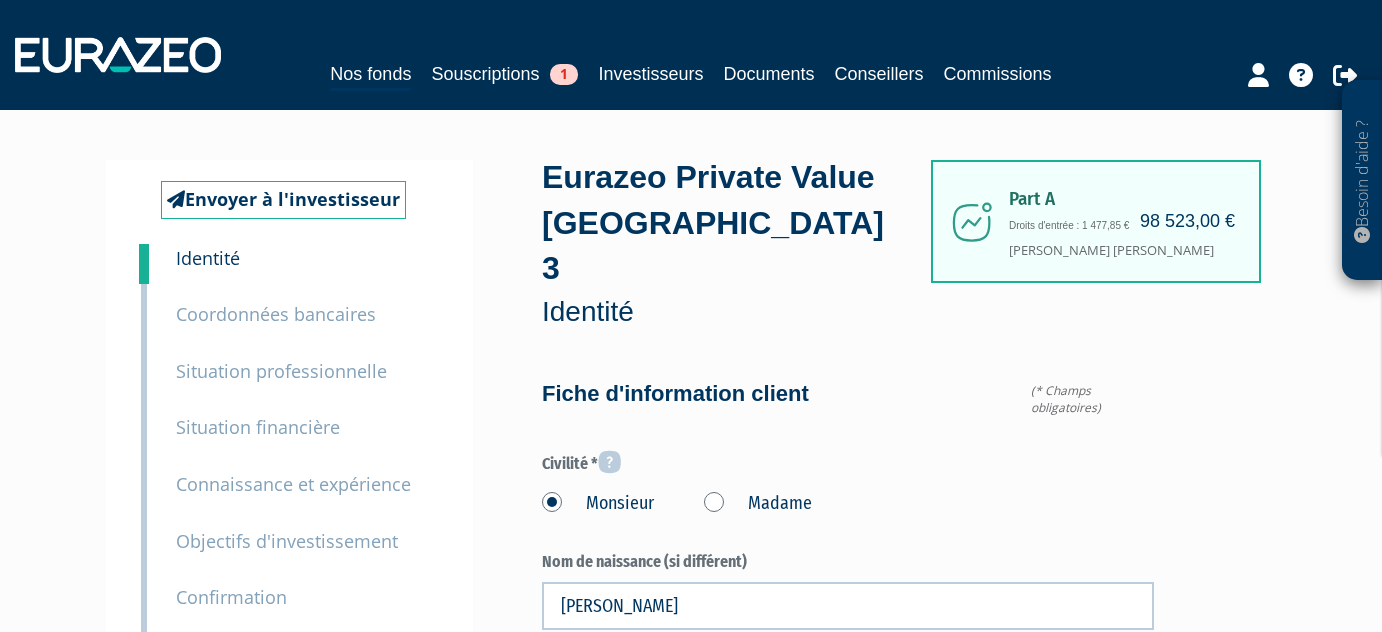 scroll, scrollTop: 0, scrollLeft: 0, axis: both 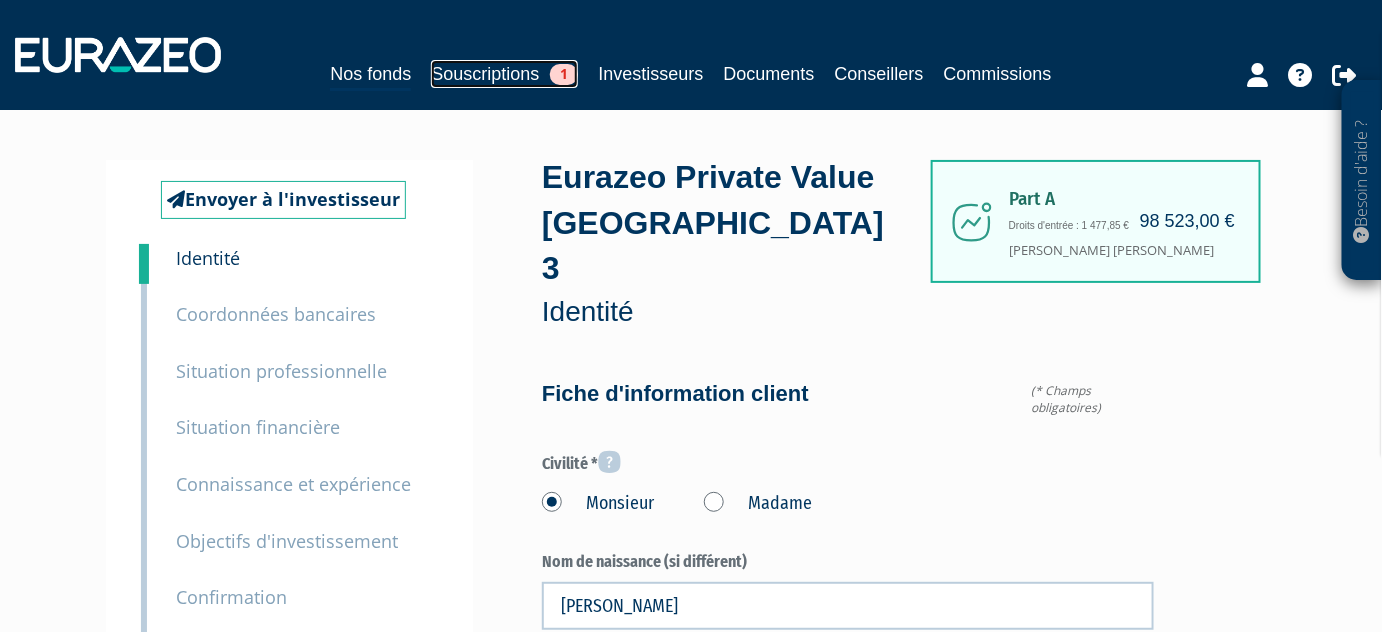 click on "Souscriptions  1" at bounding box center (504, 74) 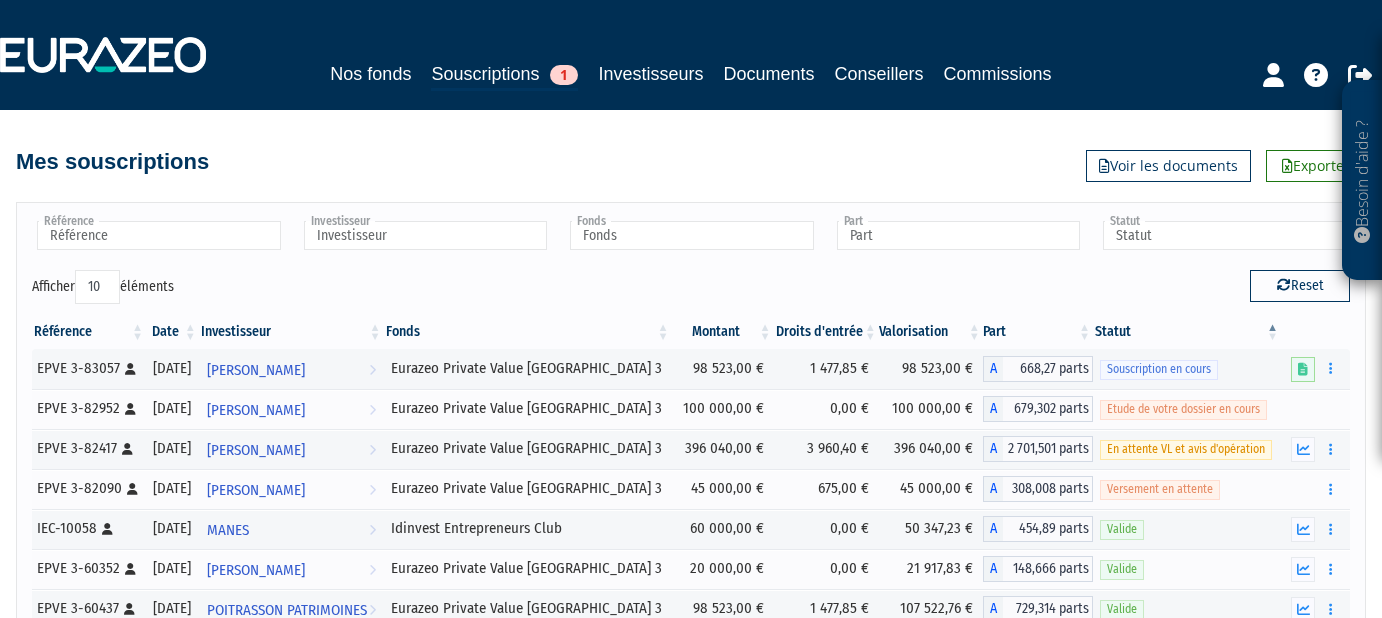scroll, scrollTop: 0, scrollLeft: 0, axis: both 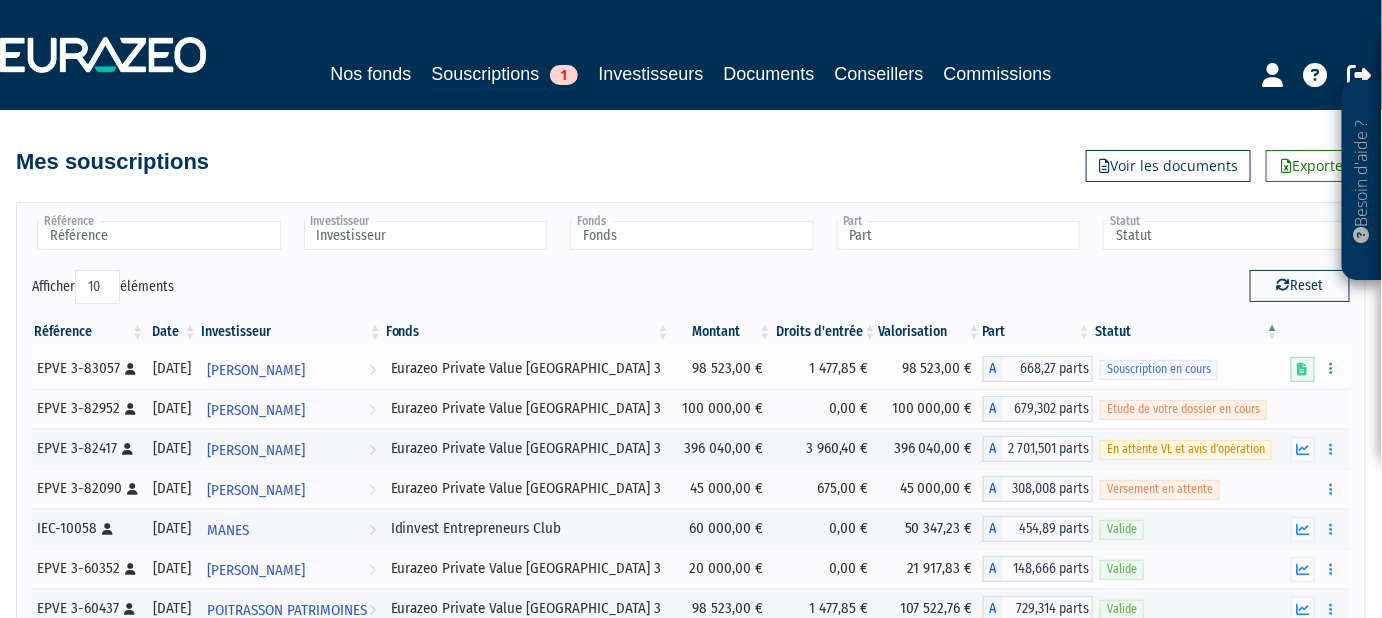 click on "98 523,00 €" at bounding box center [723, 369] 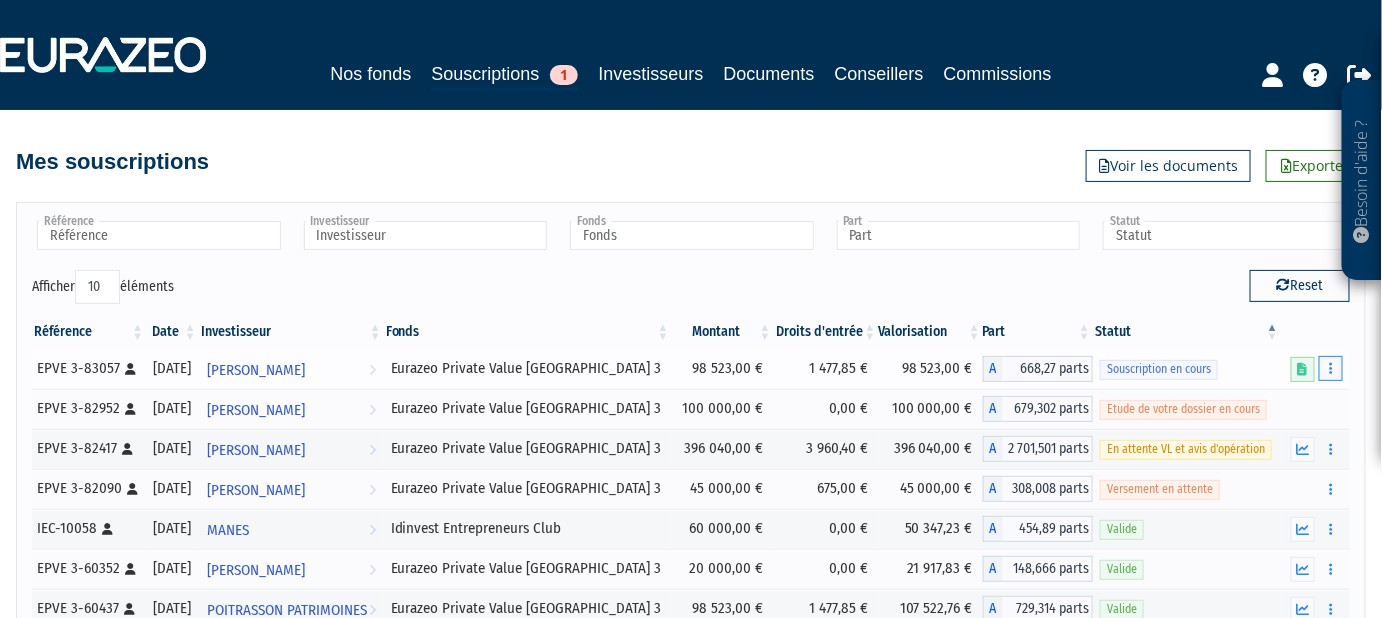 click at bounding box center [1330, 368] 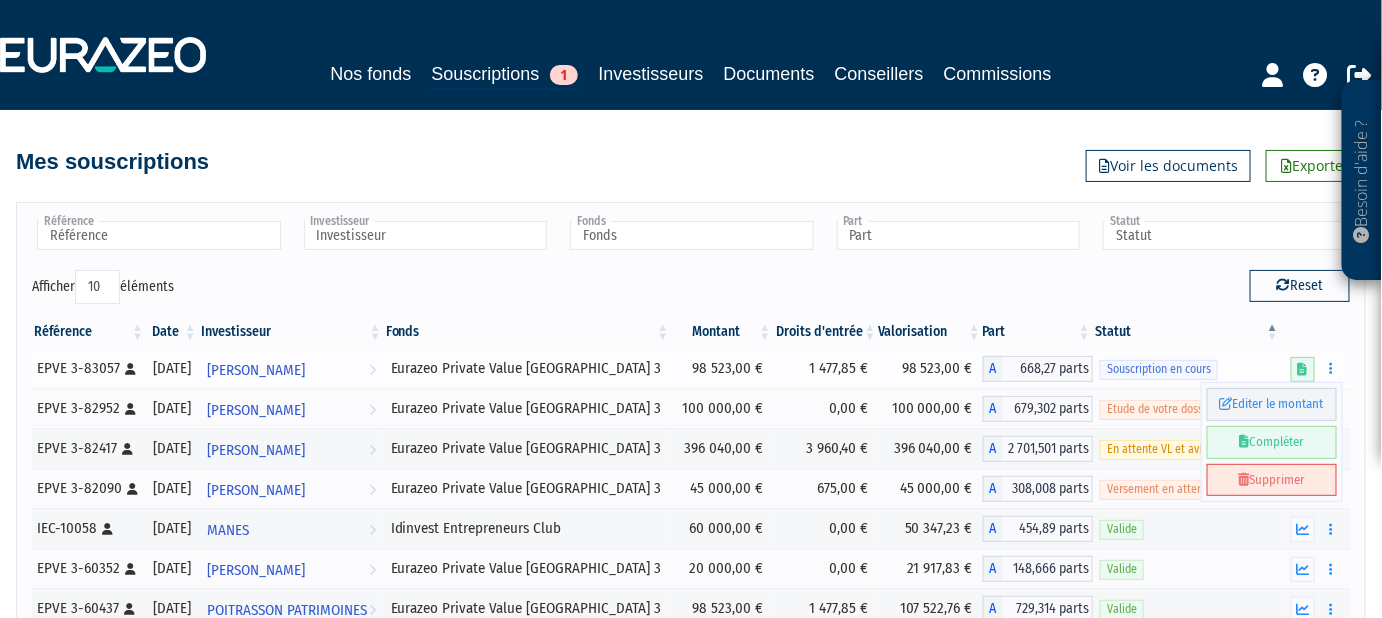 click on "98 523,00 €" at bounding box center [723, 369] 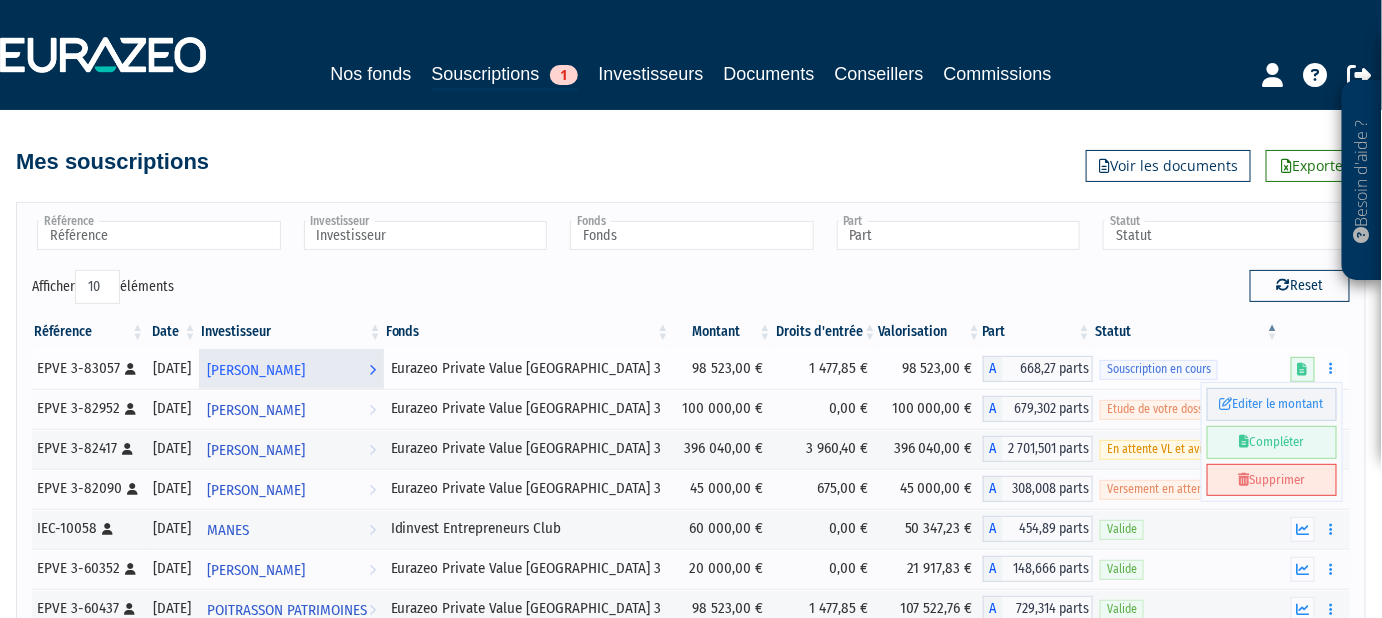 click on "[PERSON_NAME]" at bounding box center (256, 370) 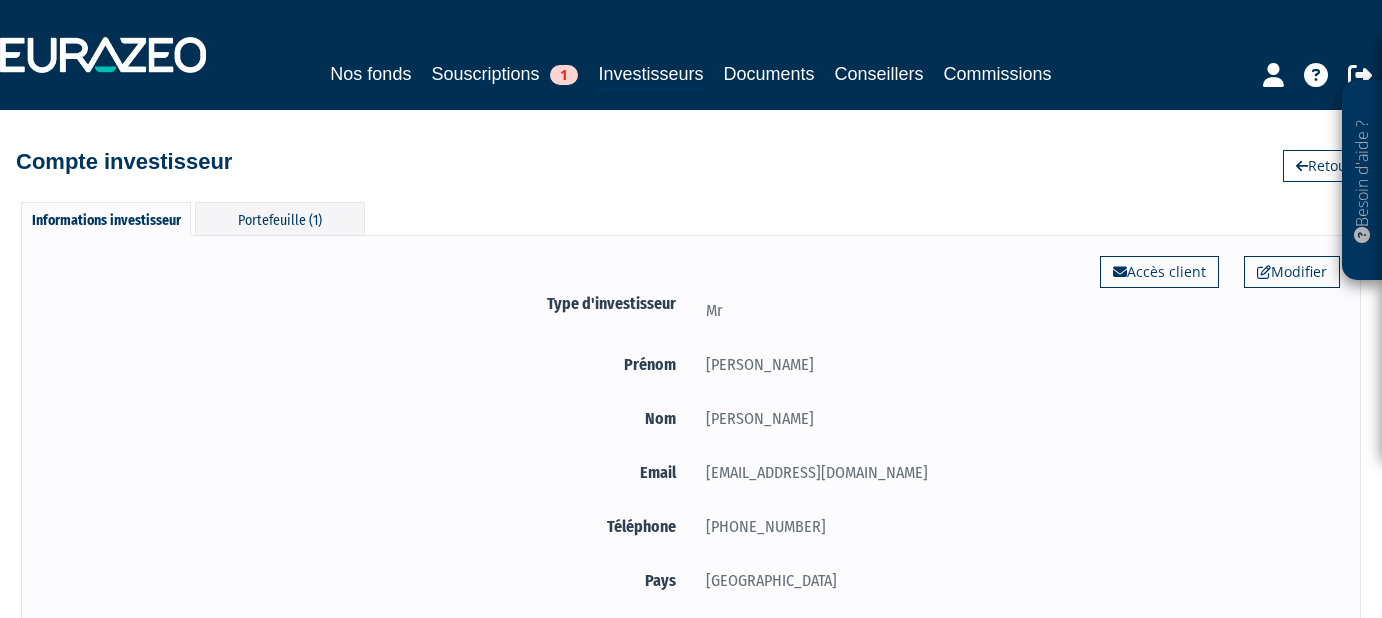 scroll, scrollTop: 0, scrollLeft: 0, axis: both 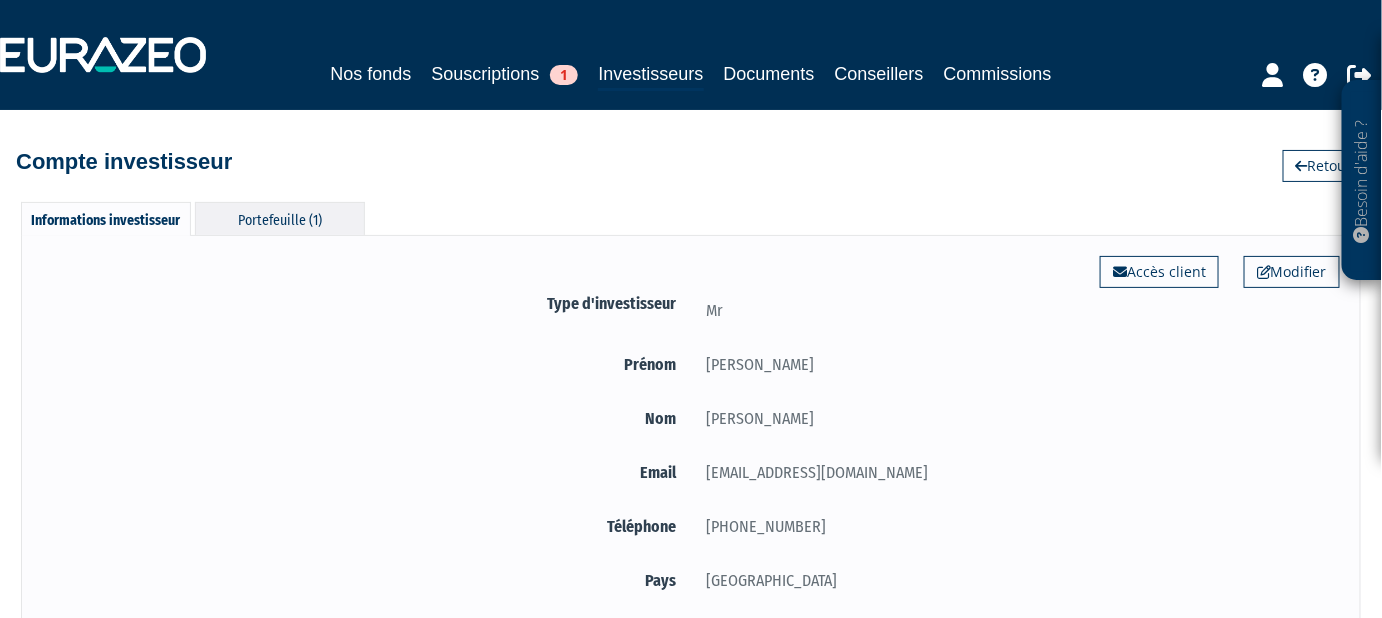 click on "Portefeuille (1)" at bounding box center (280, 218) 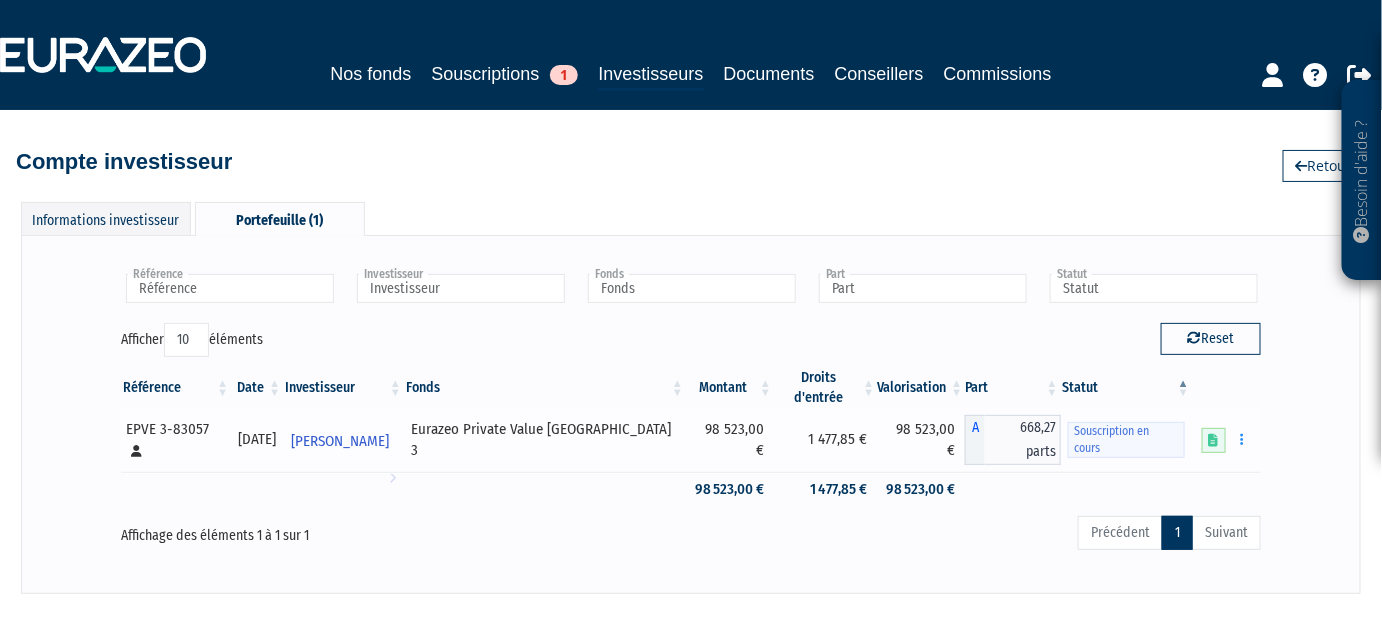 click on "98 523,00 €" at bounding box center [730, 440] 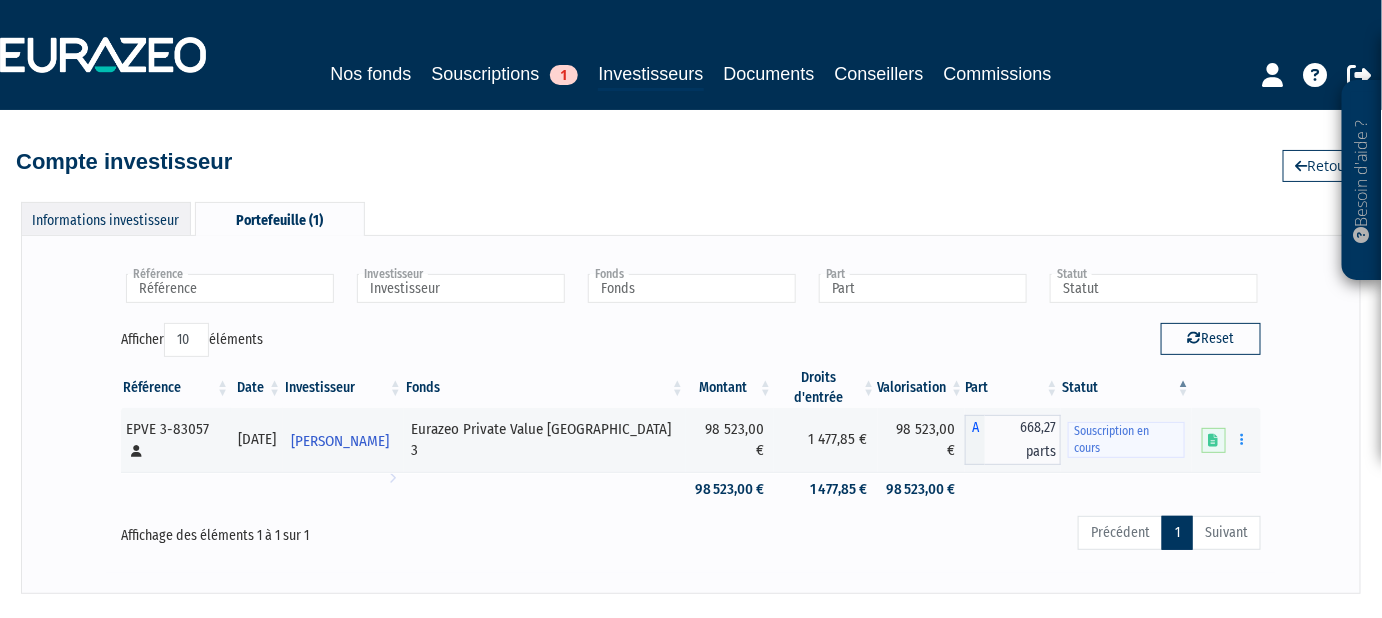 click on "Informations investisseur" at bounding box center (106, 218) 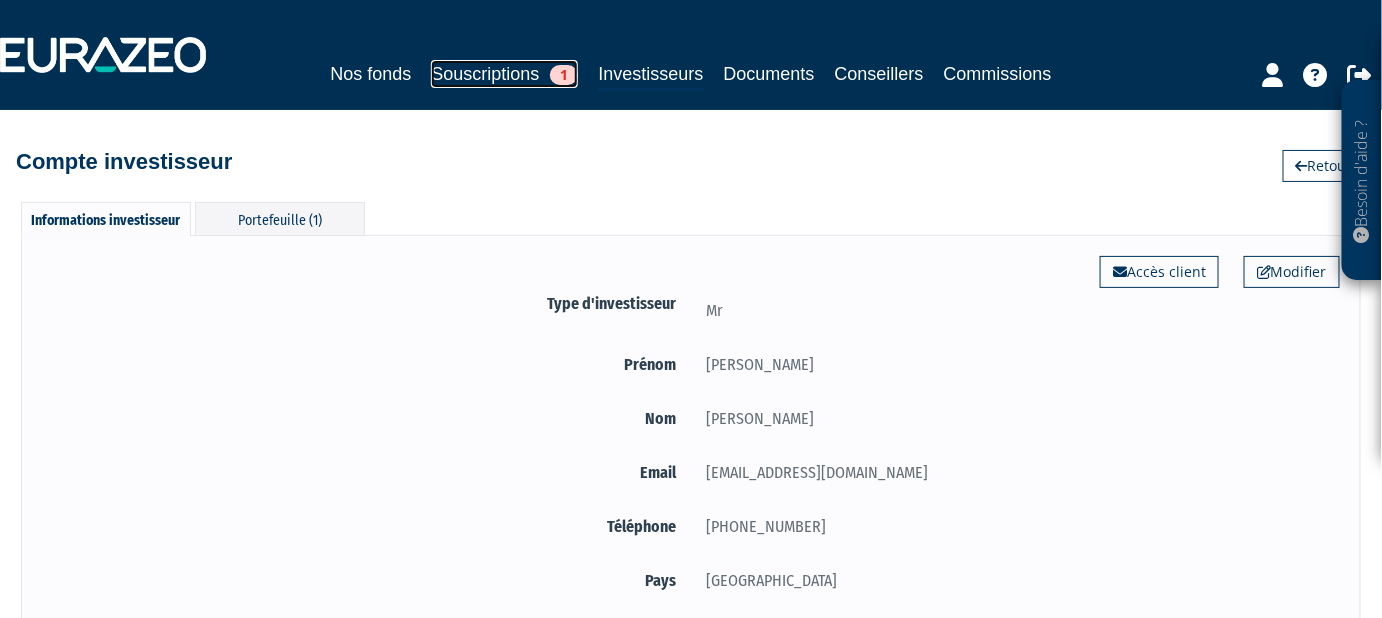 click on "Souscriptions  1" at bounding box center [504, 74] 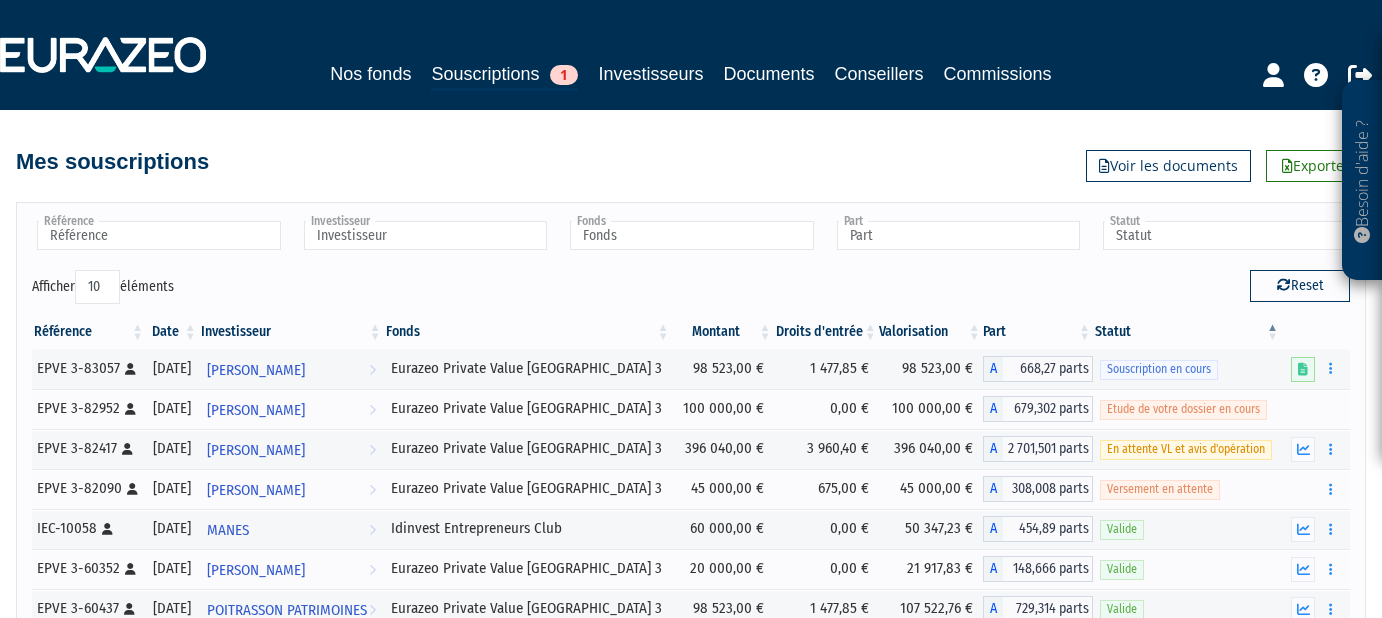 scroll, scrollTop: 0, scrollLeft: 0, axis: both 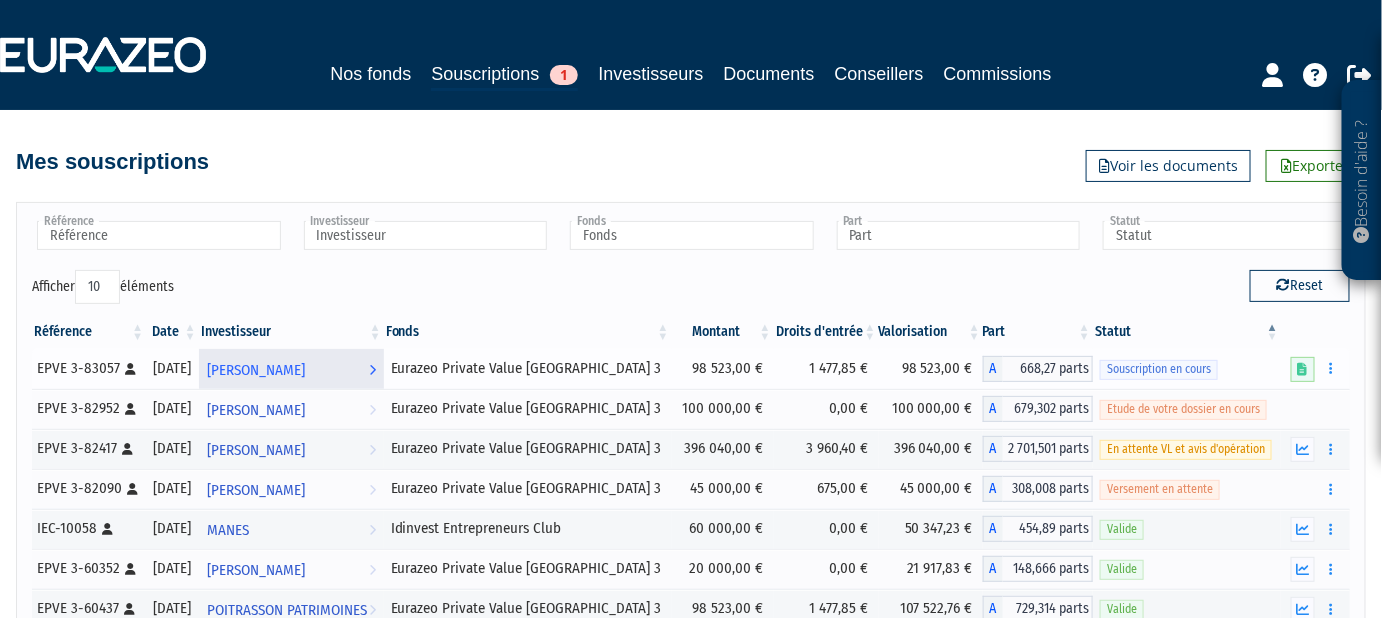 click on "[PERSON_NAME]" at bounding box center [256, 370] 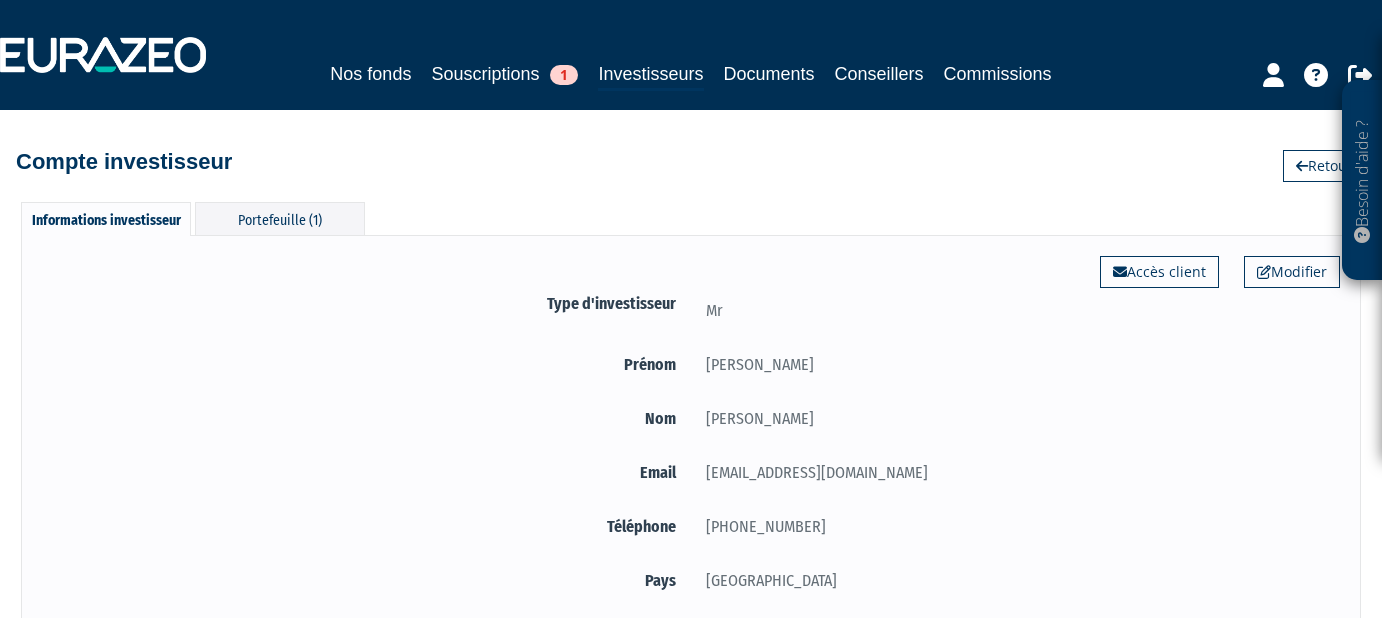 scroll, scrollTop: 0, scrollLeft: 0, axis: both 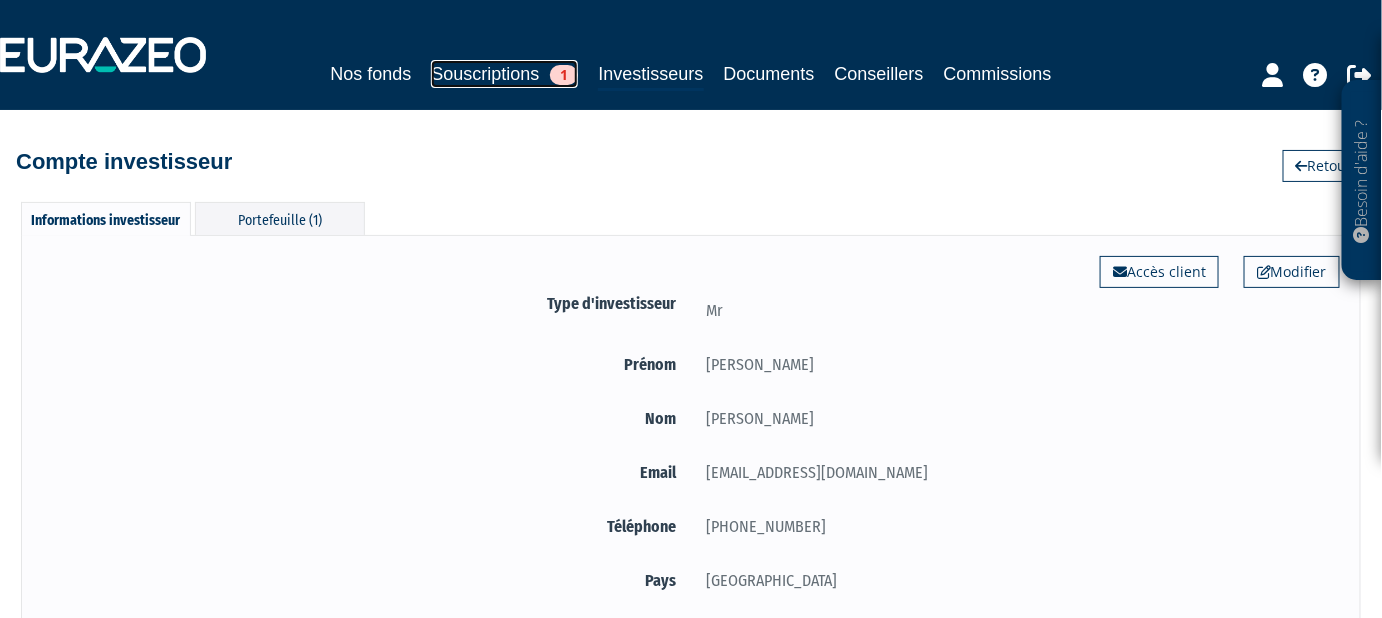 click on "Souscriptions  1" at bounding box center (504, 74) 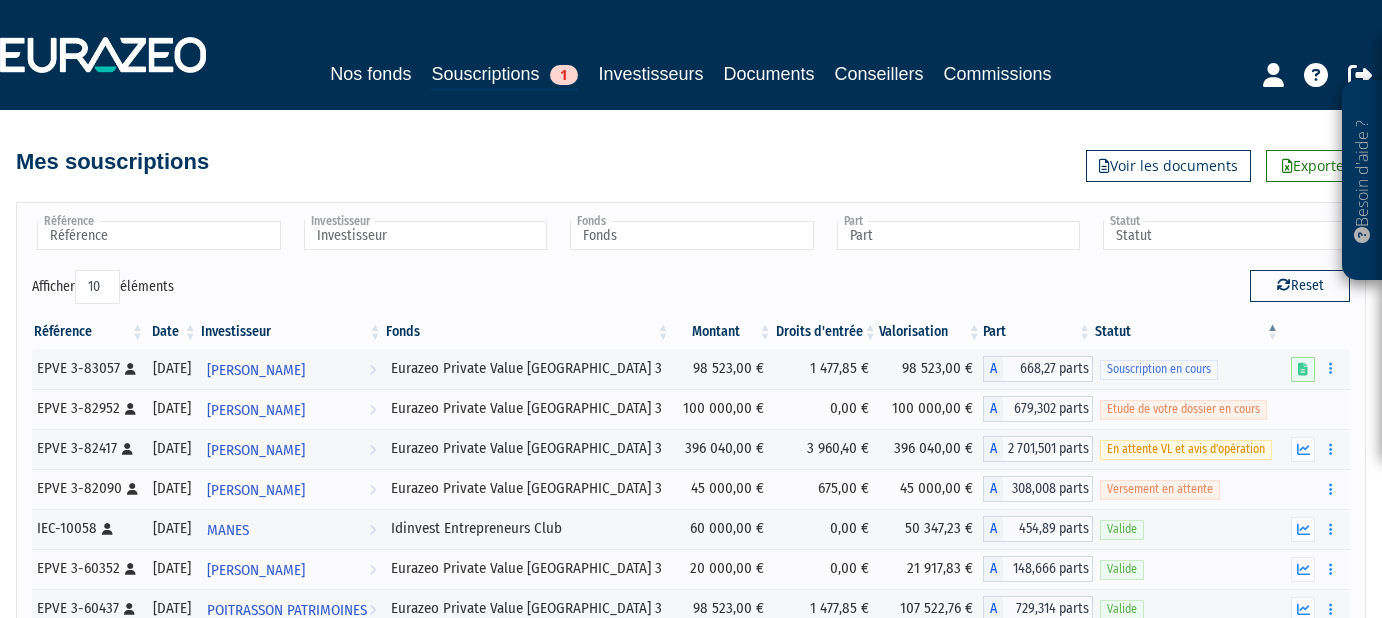 scroll, scrollTop: 0, scrollLeft: 0, axis: both 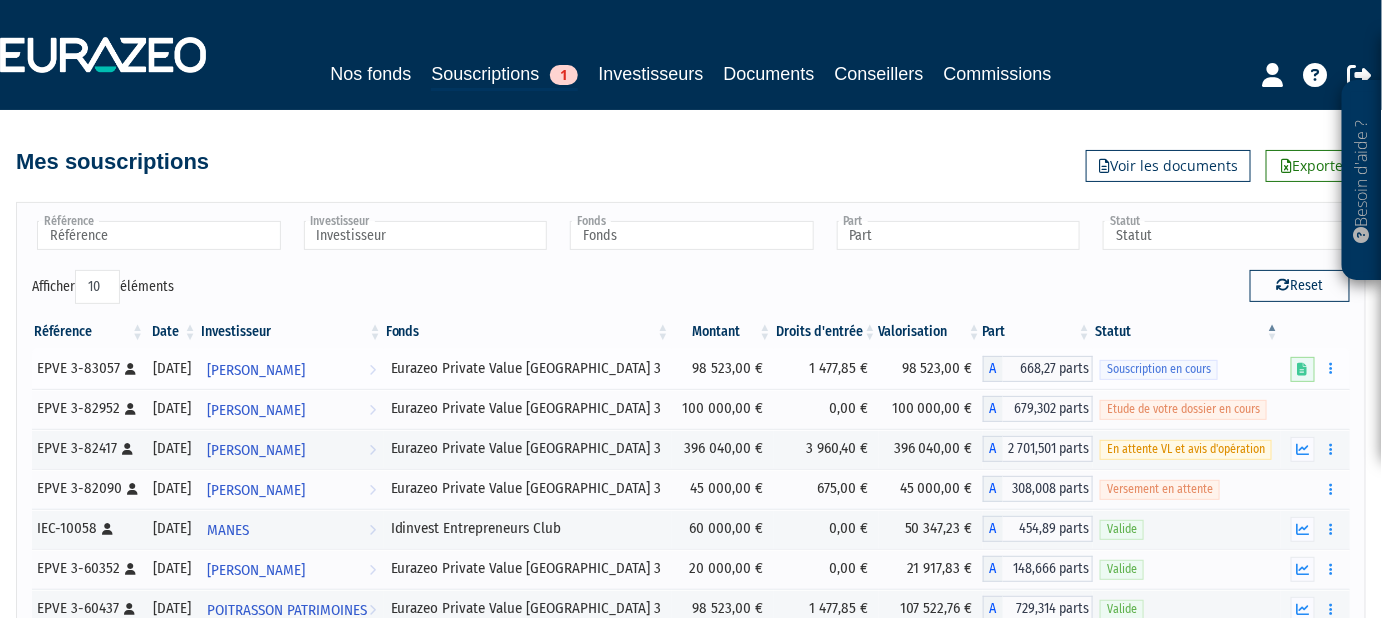 click on "EPVE 3-83057  [Français] Personne physique" at bounding box center (88, 368) 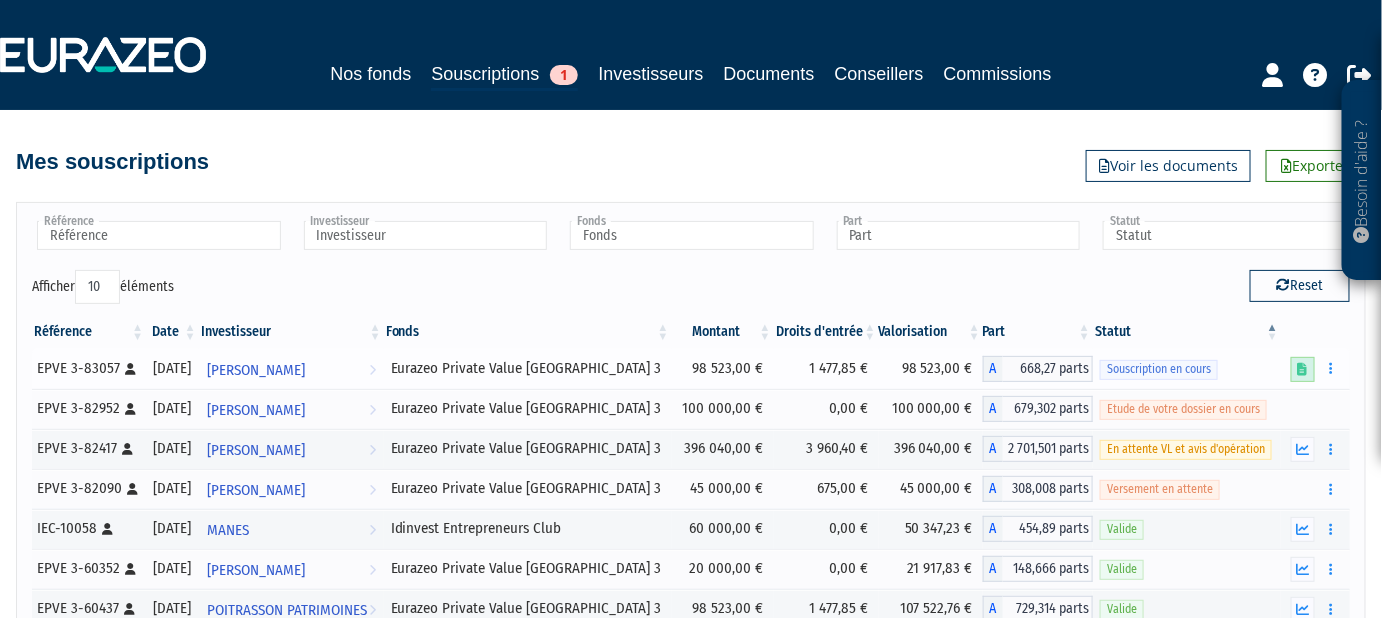 click at bounding box center (1303, 369) 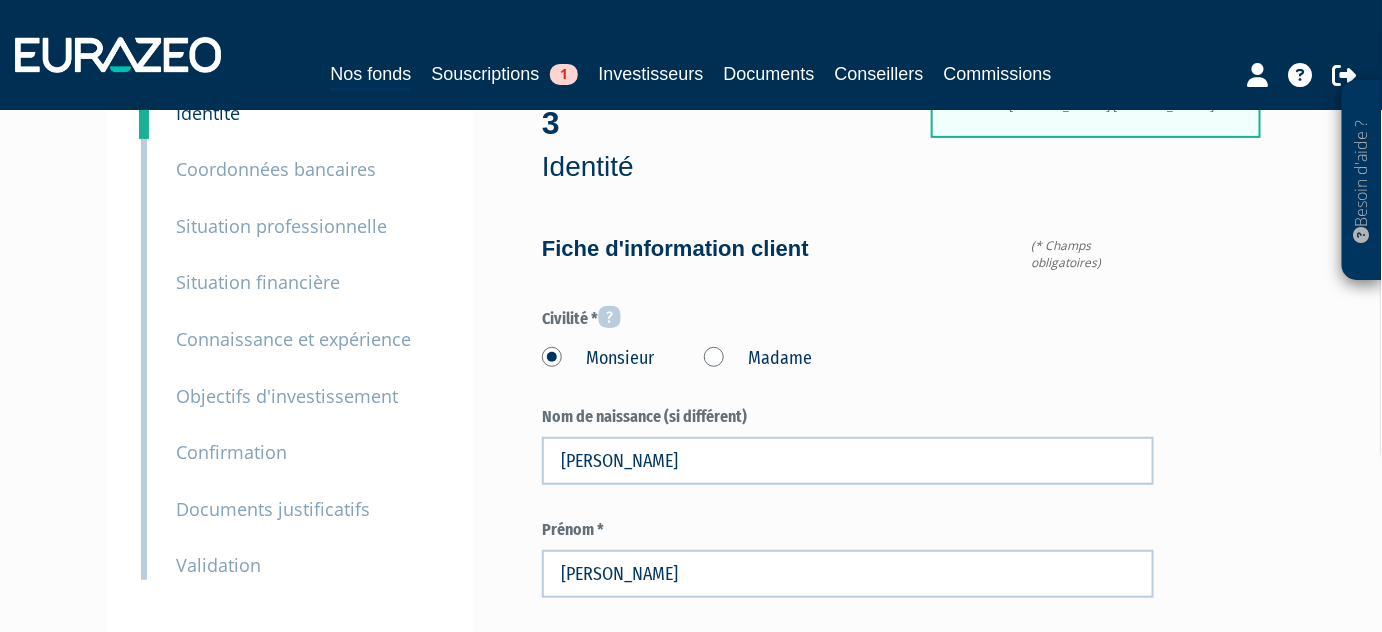 scroll, scrollTop: 363, scrollLeft: 0, axis: vertical 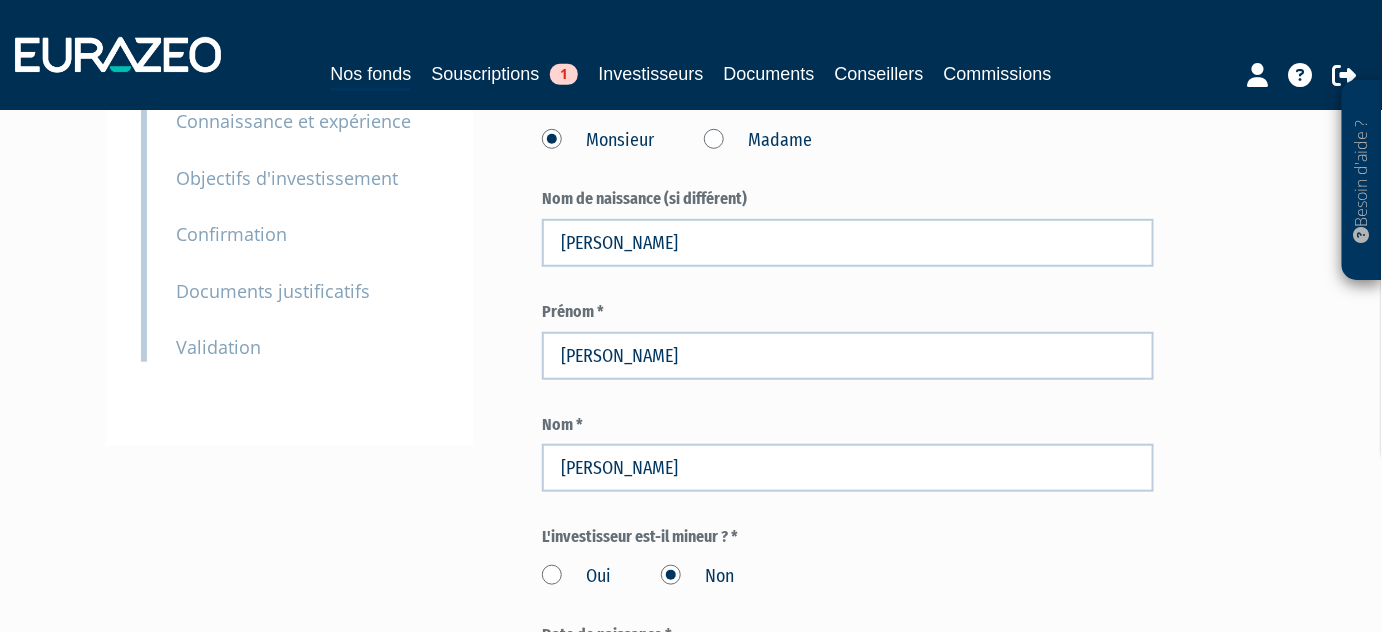 click on "Documents justificatifs" at bounding box center [273, 291] 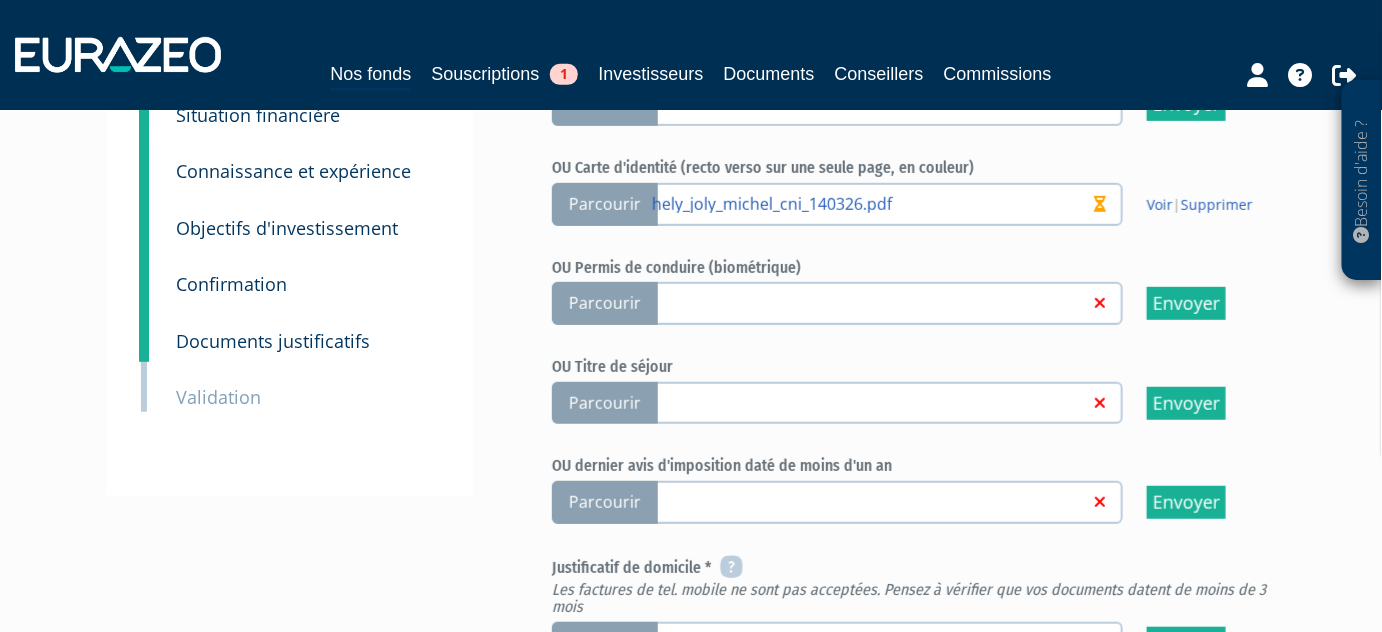 scroll, scrollTop: 545, scrollLeft: 0, axis: vertical 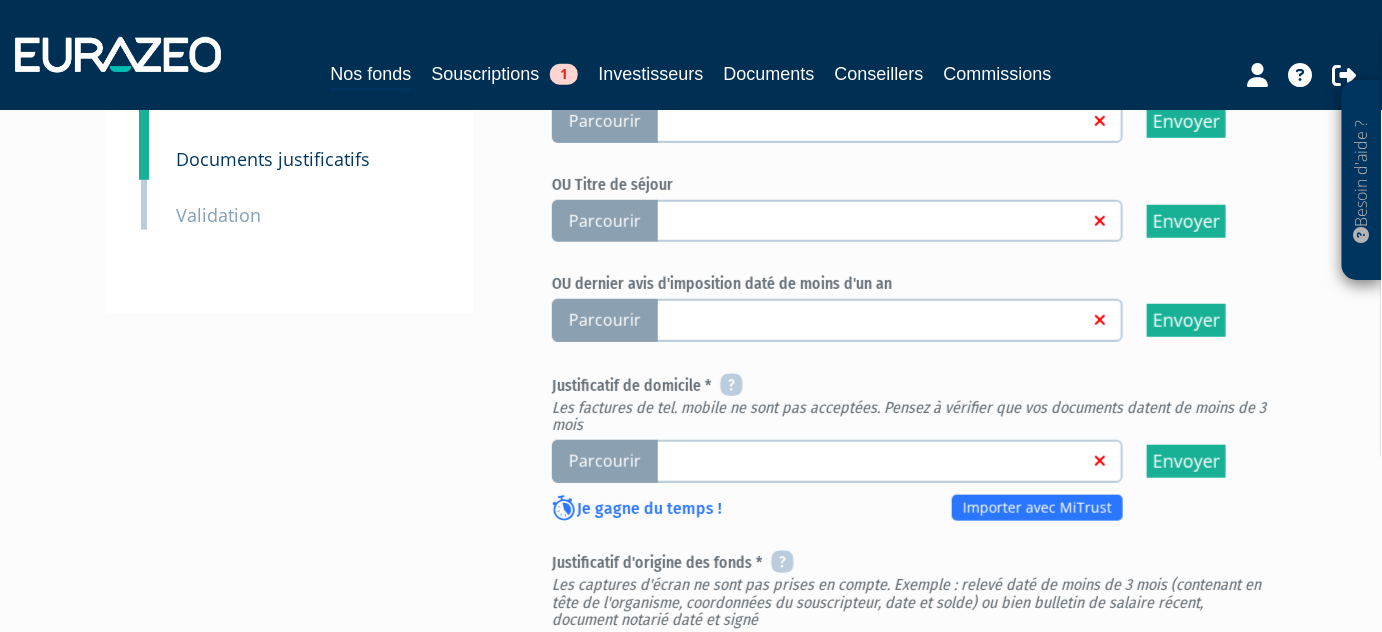 click on "Parcourir" at bounding box center (605, 461) 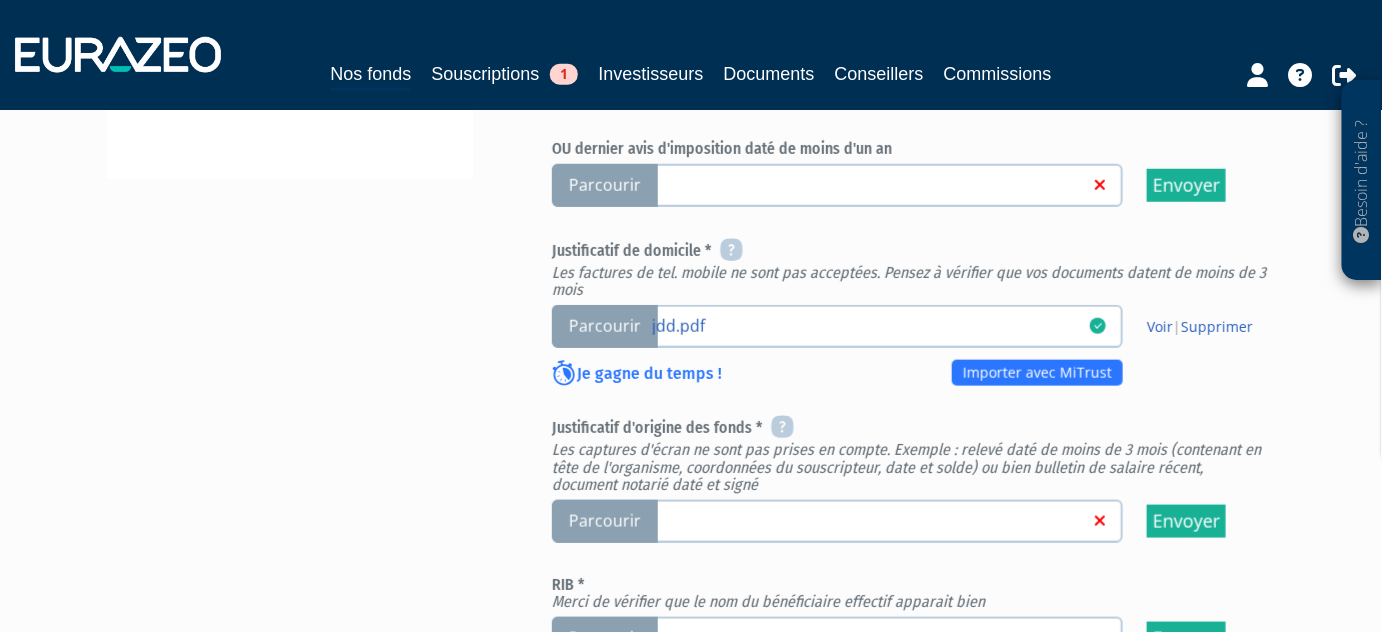 scroll, scrollTop: 727, scrollLeft: 0, axis: vertical 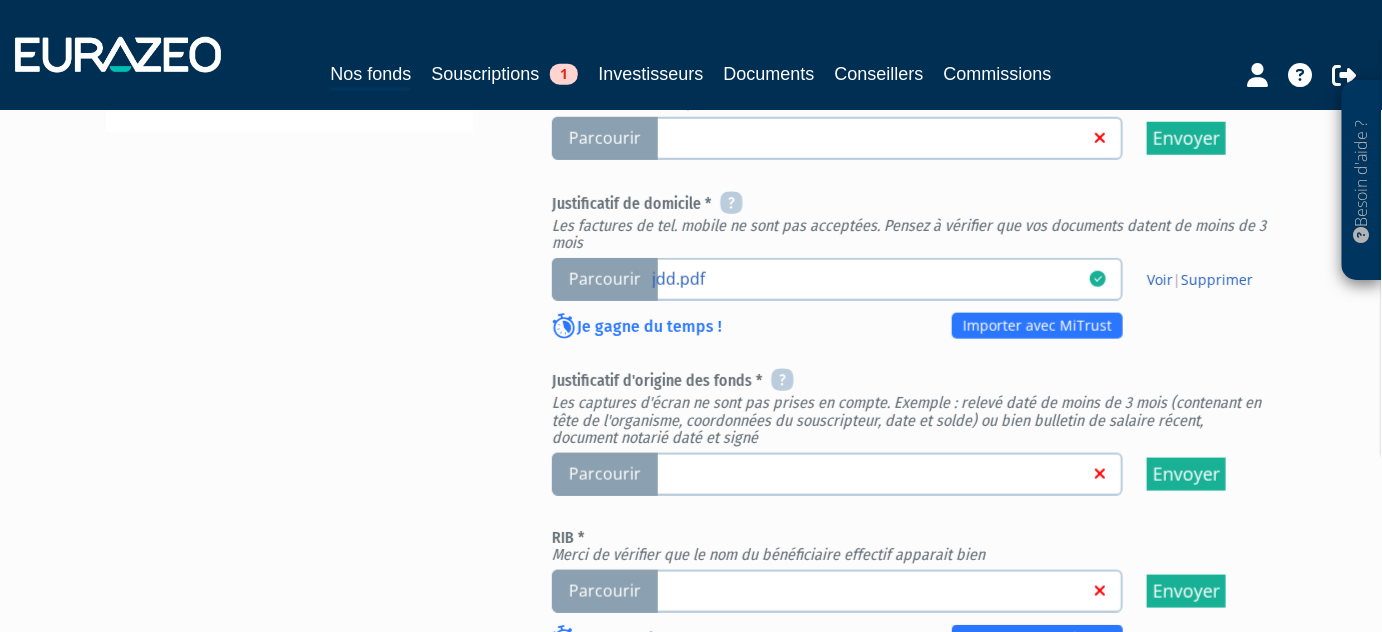 click on "Parcourir" at bounding box center [605, 474] 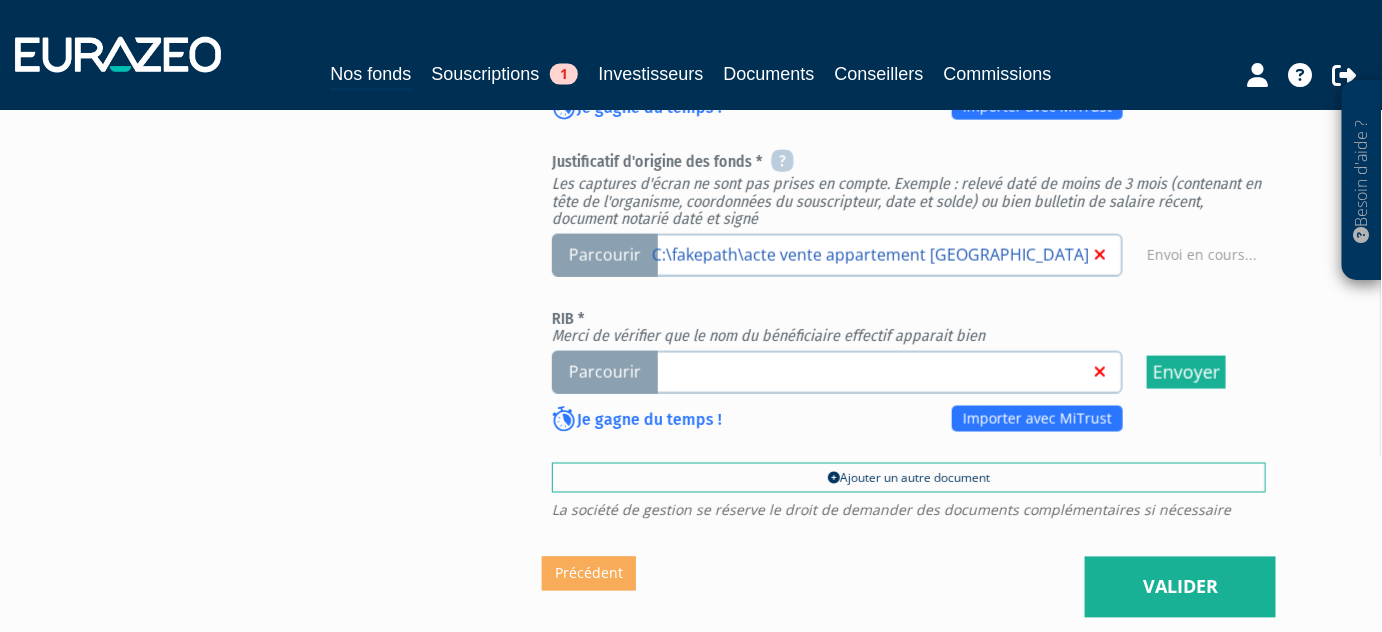 scroll, scrollTop: 1117, scrollLeft: 0, axis: vertical 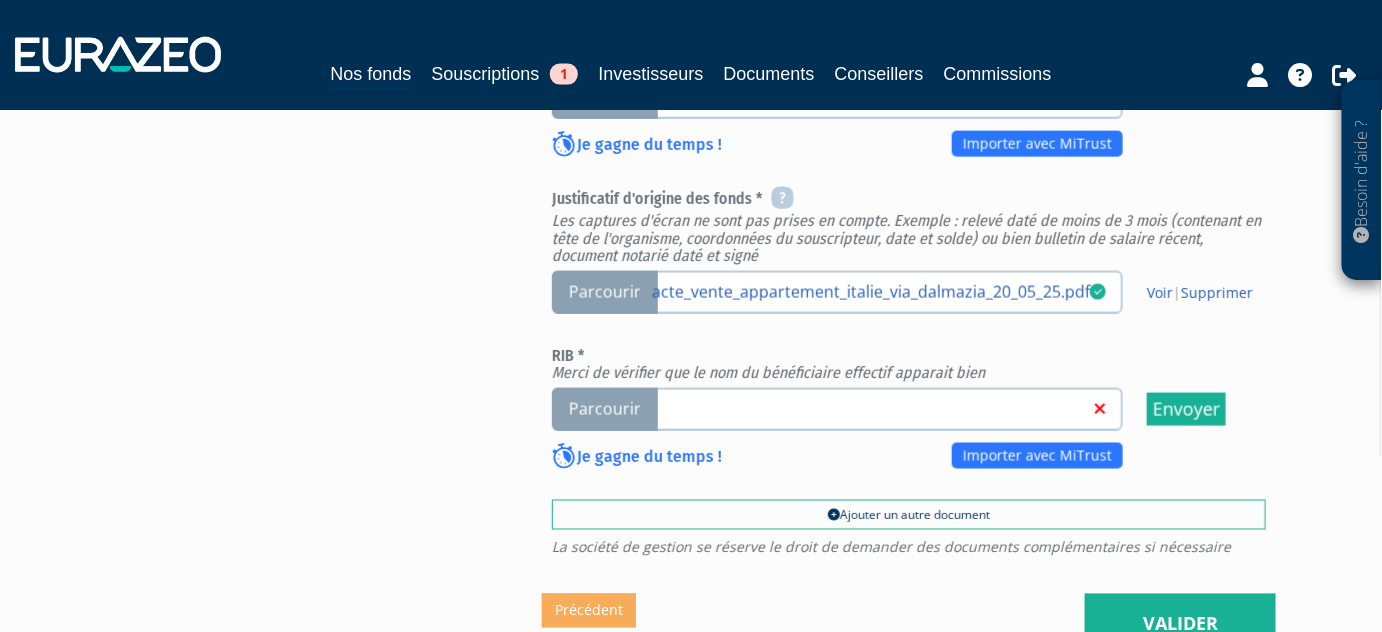 click on "Parcourir" at bounding box center [605, 409] 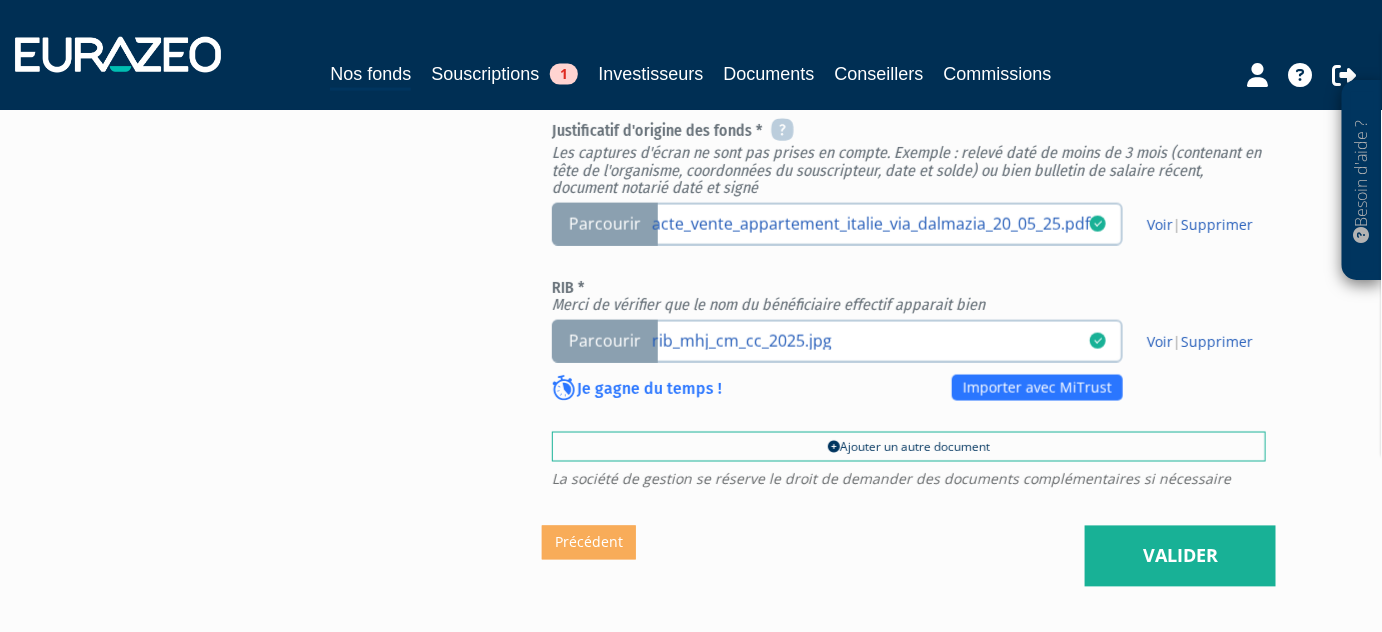 scroll, scrollTop: 1117, scrollLeft: 0, axis: vertical 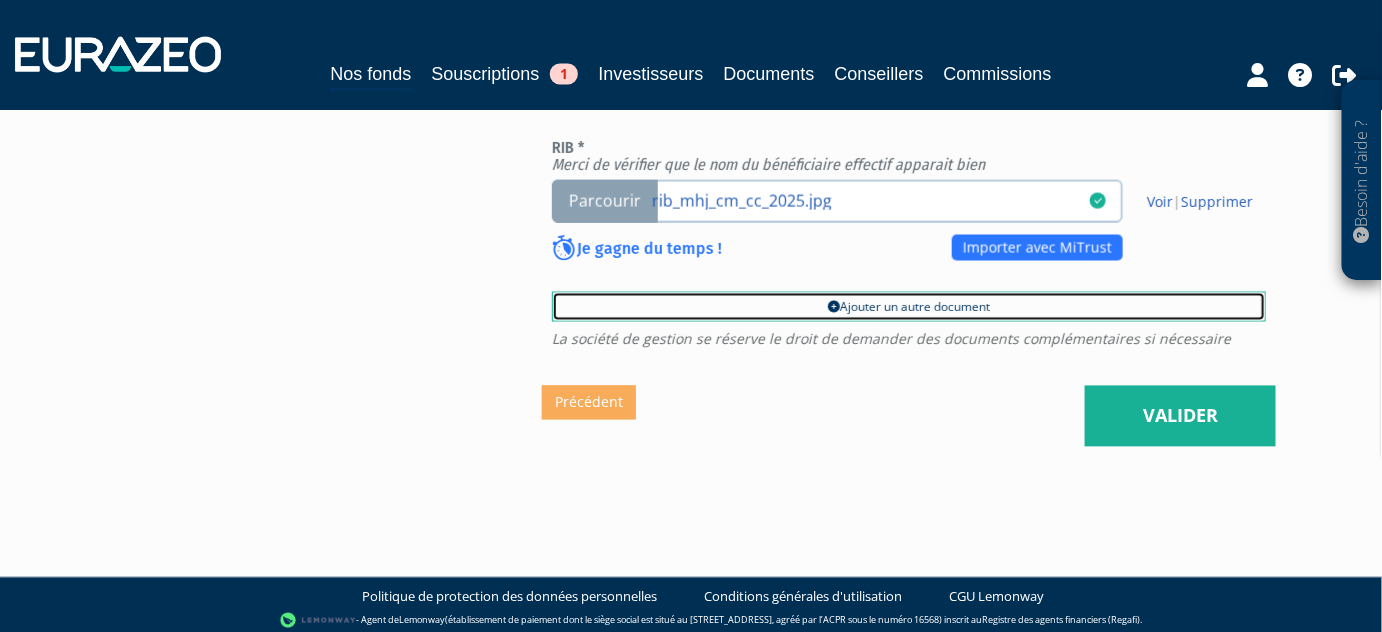 click on "Ajouter un autre document" at bounding box center (909, 307) 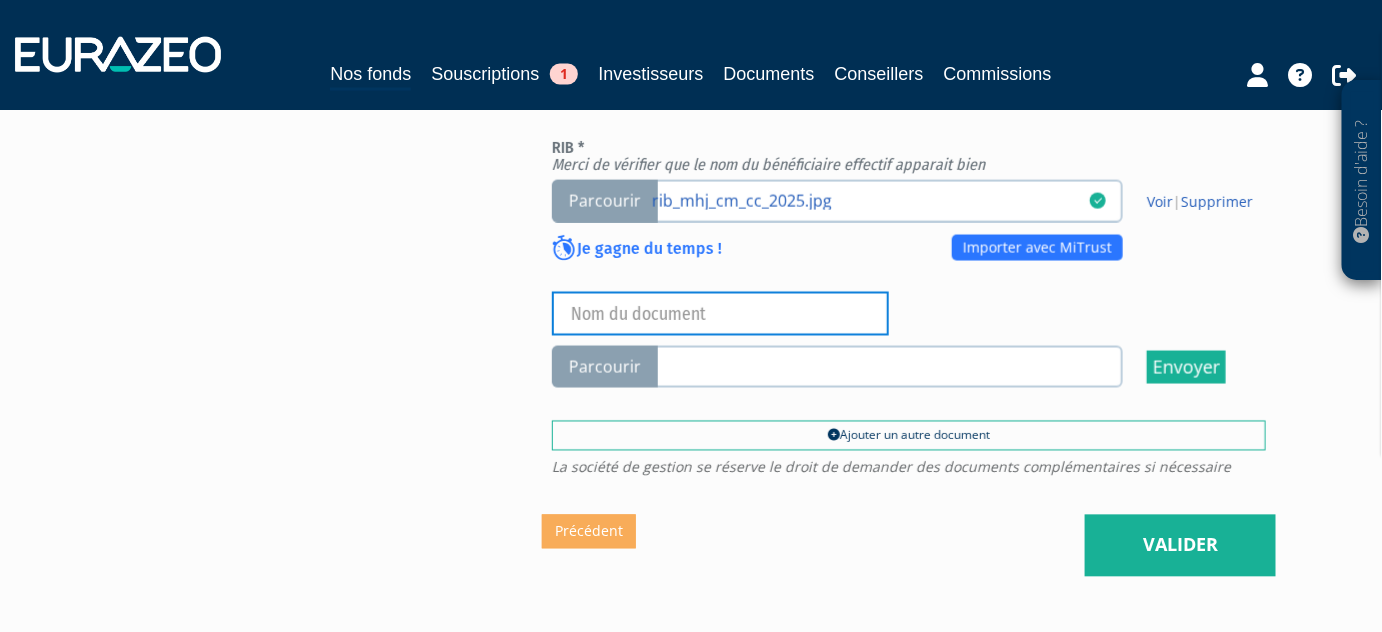 click at bounding box center [720, 314] 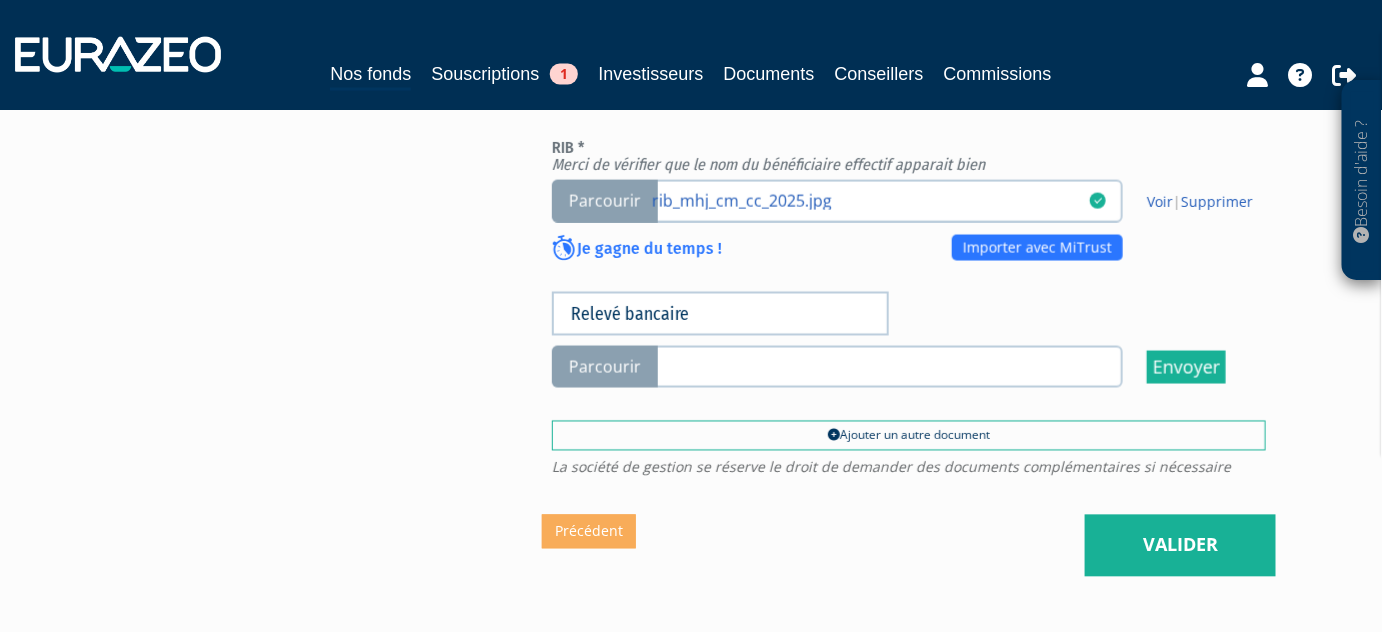 click on "Parcourir" at bounding box center (605, 367) 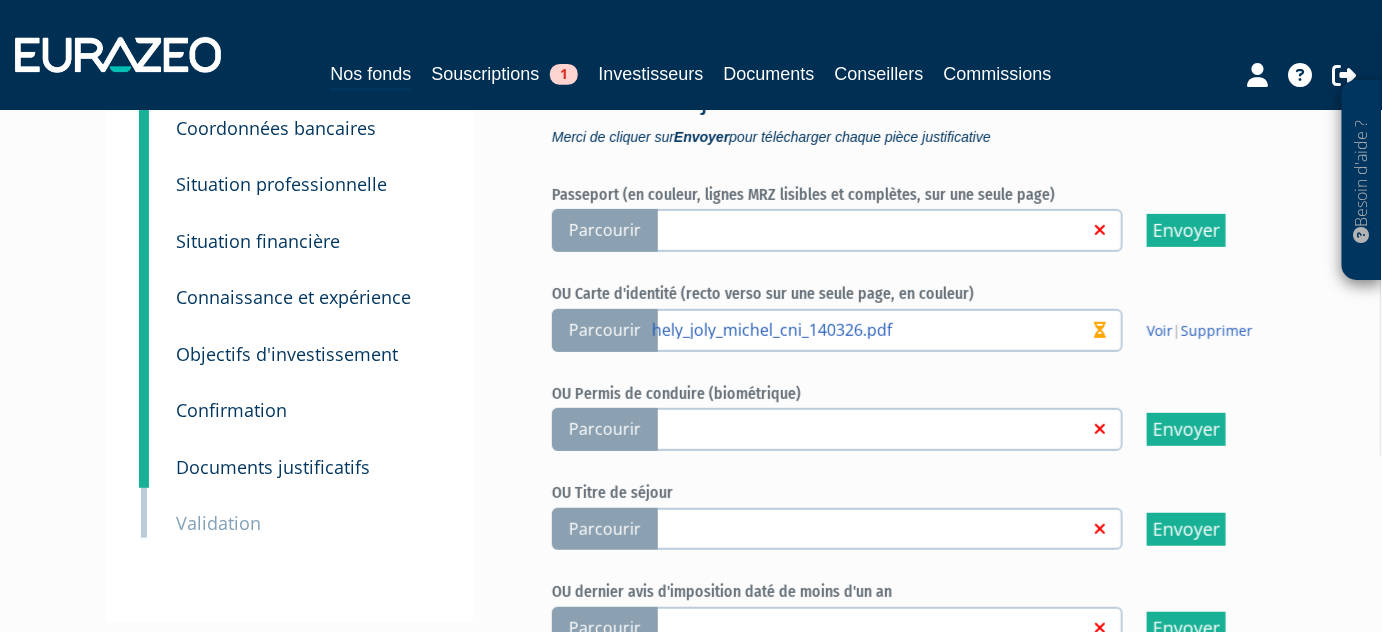 scroll, scrollTop: 208, scrollLeft: 0, axis: vertical 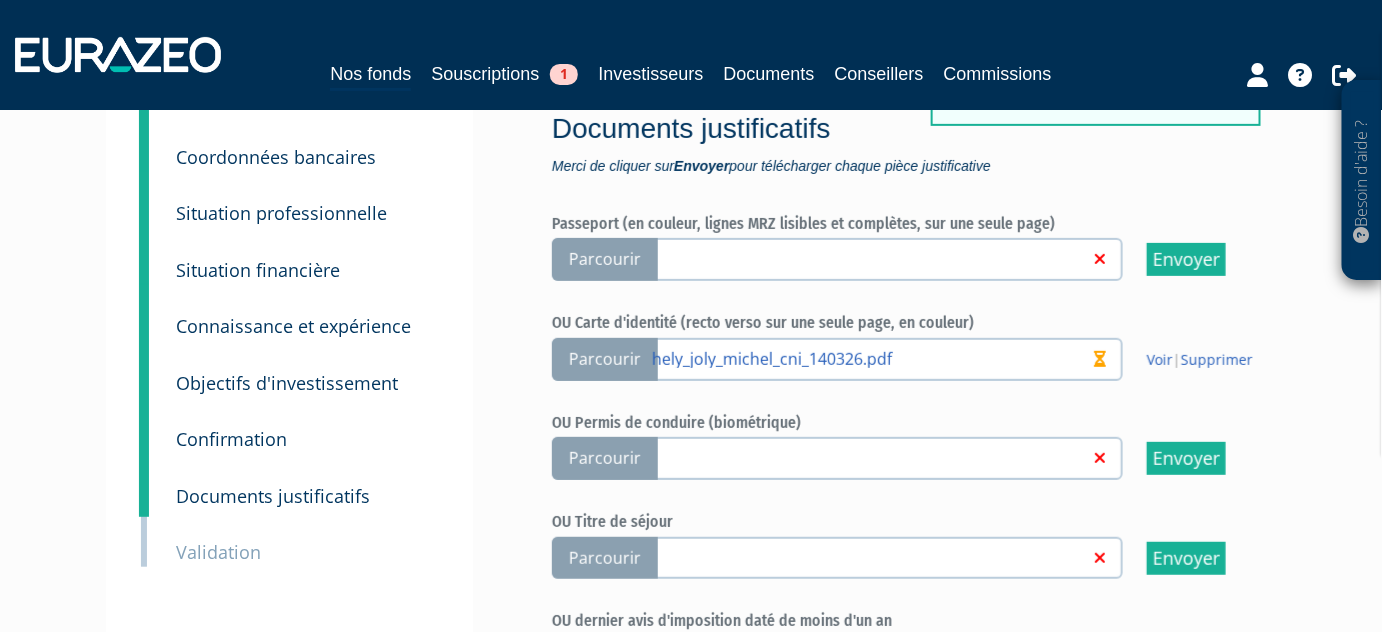click on "Confirmation" at bounding box center [231, 439] 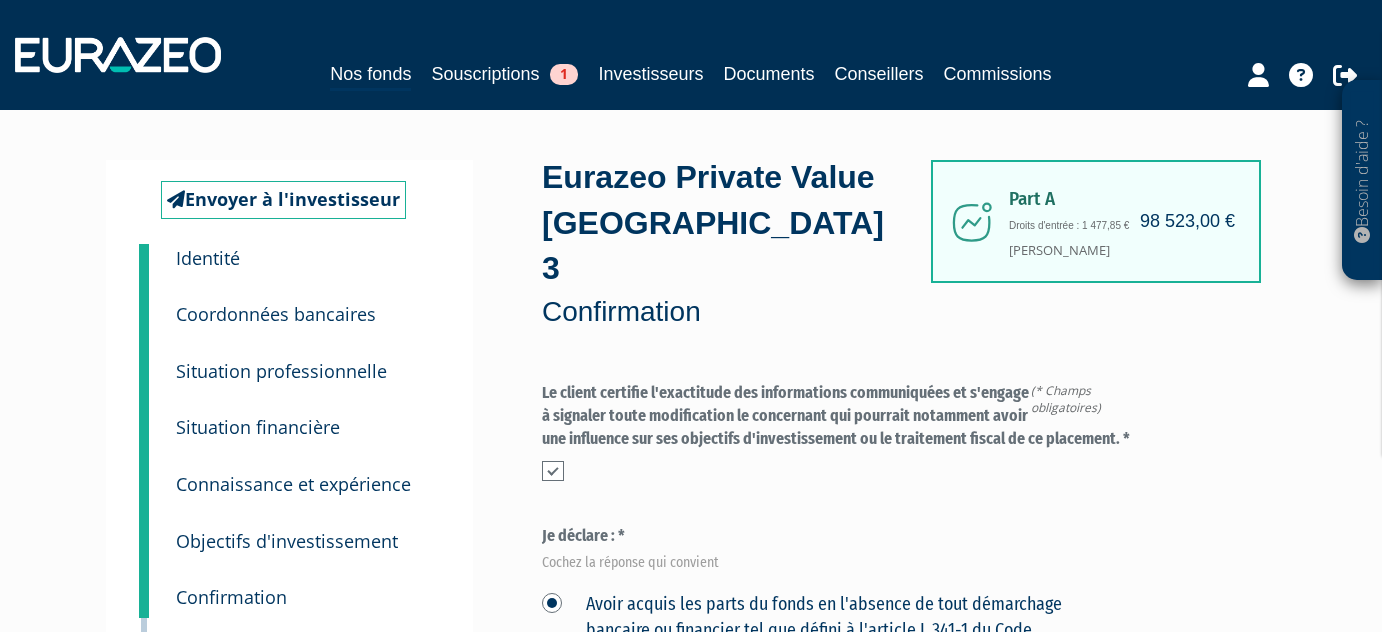 scroll, scrollTop: 0, scrollLeft: 0, axis: both 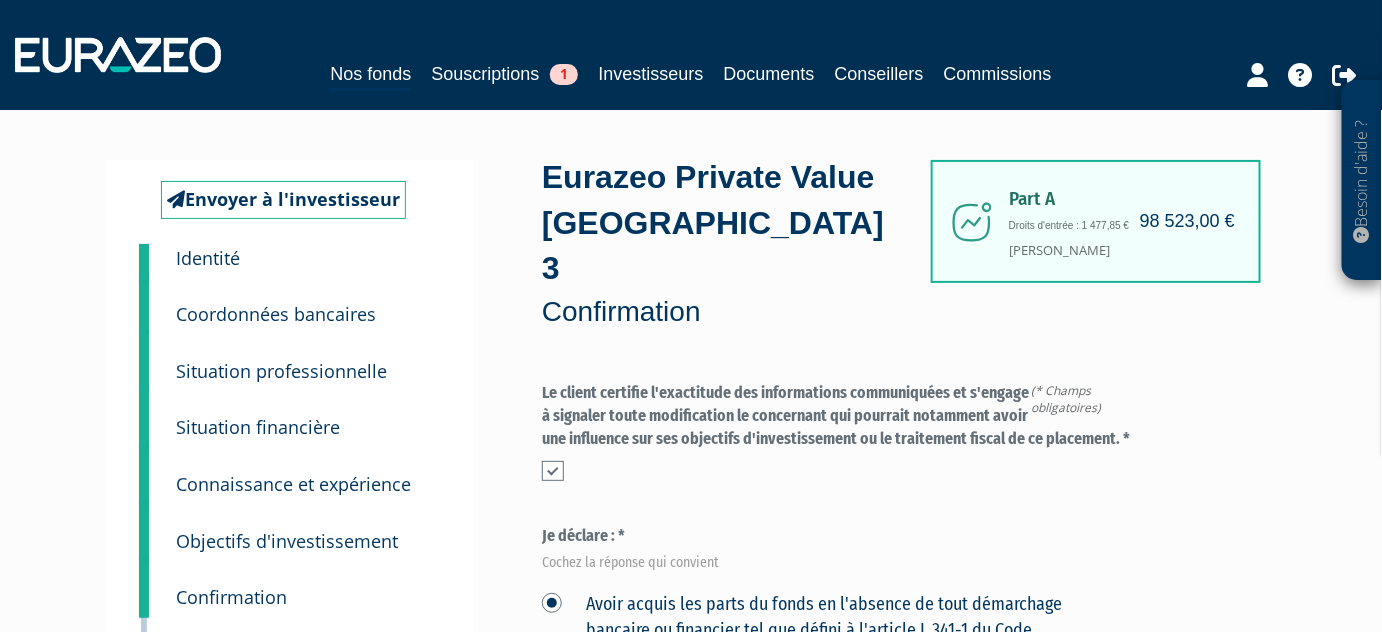 click on "Coordonnées bancaires" at bounding box center (276, 314) 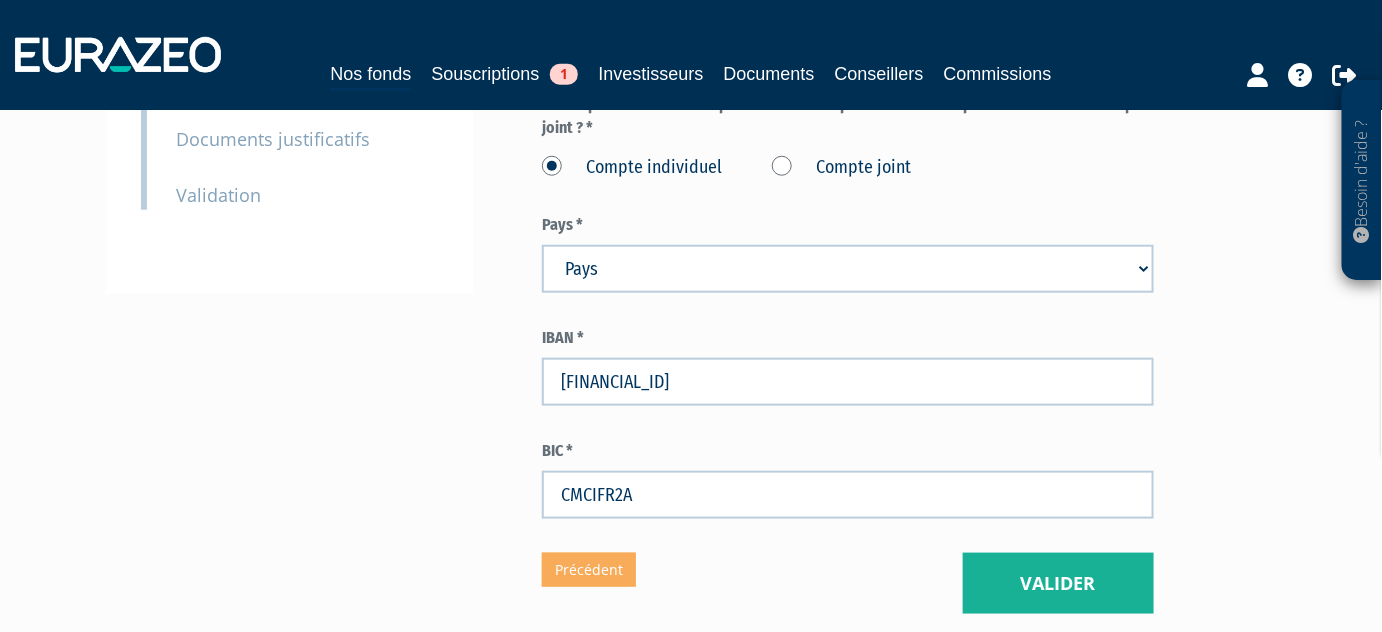 scroll, scrollTop: 545, scrollLeft: 0, axis: vertical 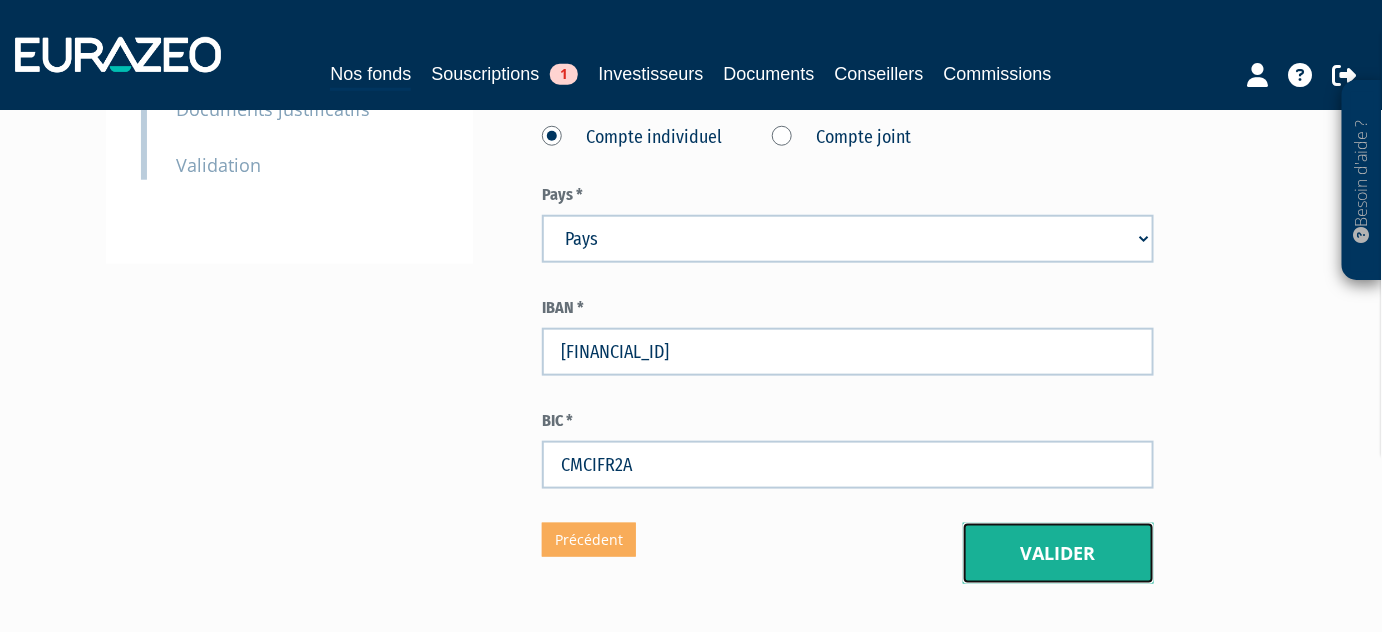 click on "Valider" at bounding box center (1058, 554) 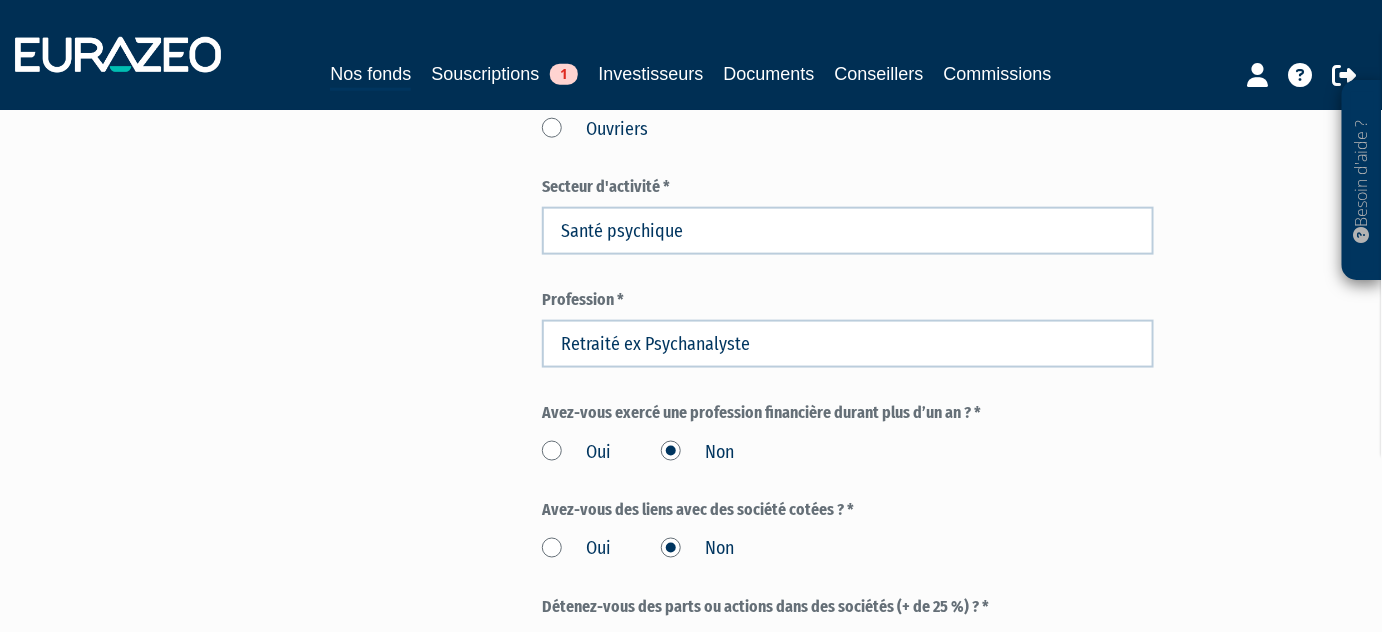 scroll, scrollTop: 1249, scrollLeft: 0, axis: vertical 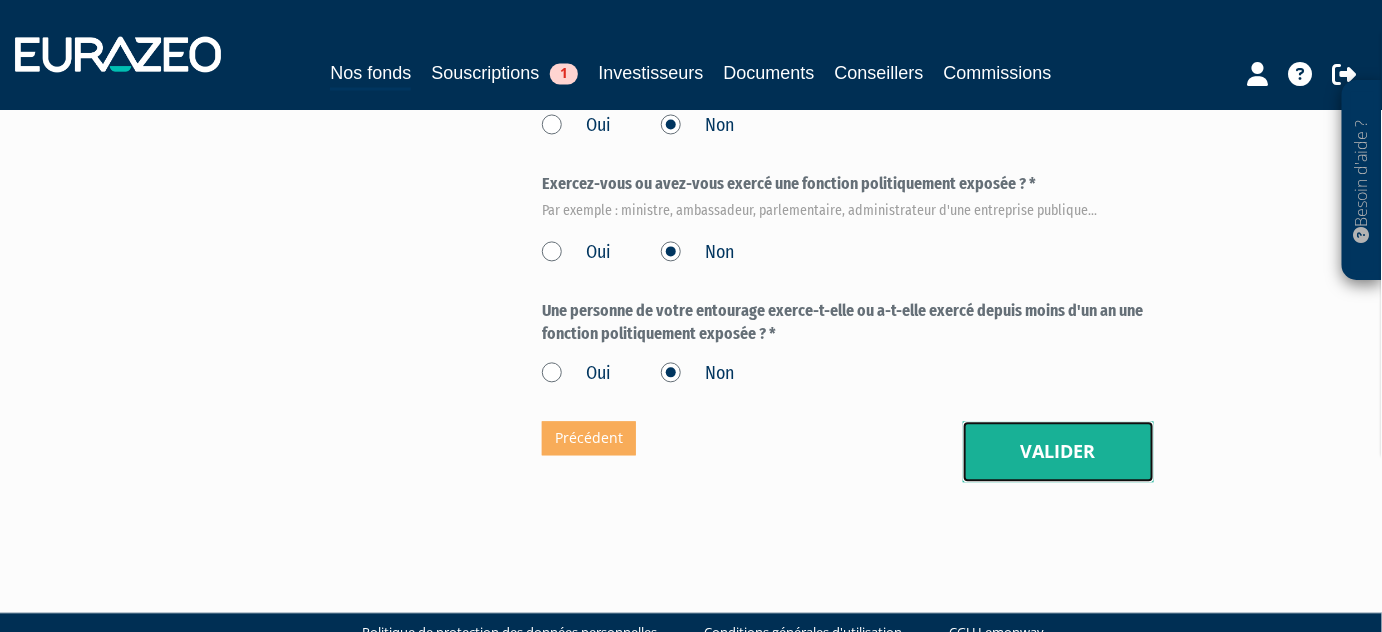 click on "Valider" at bounding box center (1058, 453) 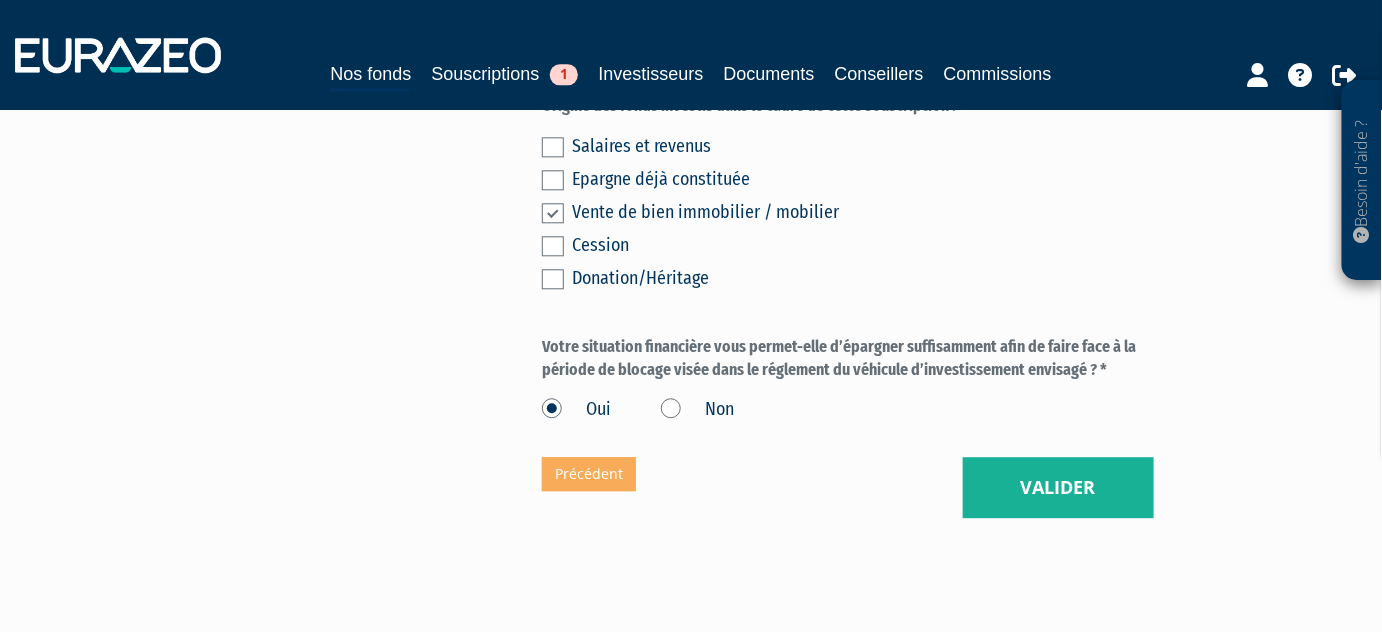 scroll, scrollTop: 1568, scrollLeft: 0, axis: vertical 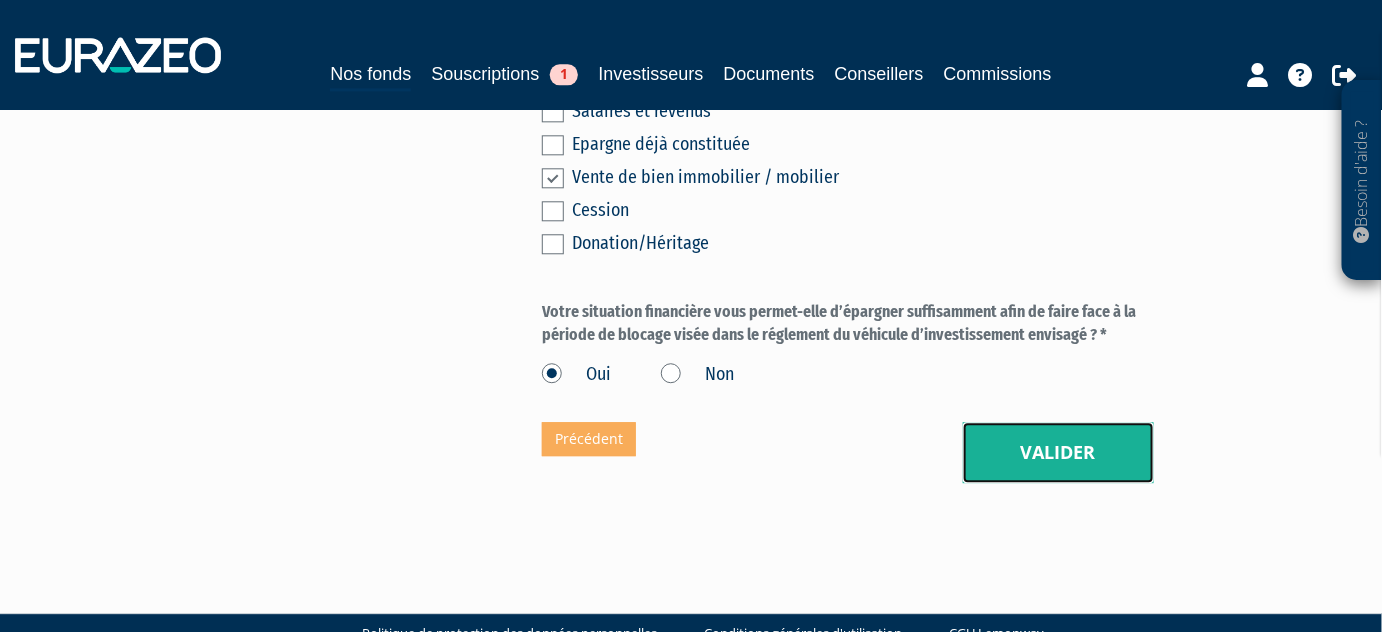 click on "Valider" at bounding box center (1058, 453) 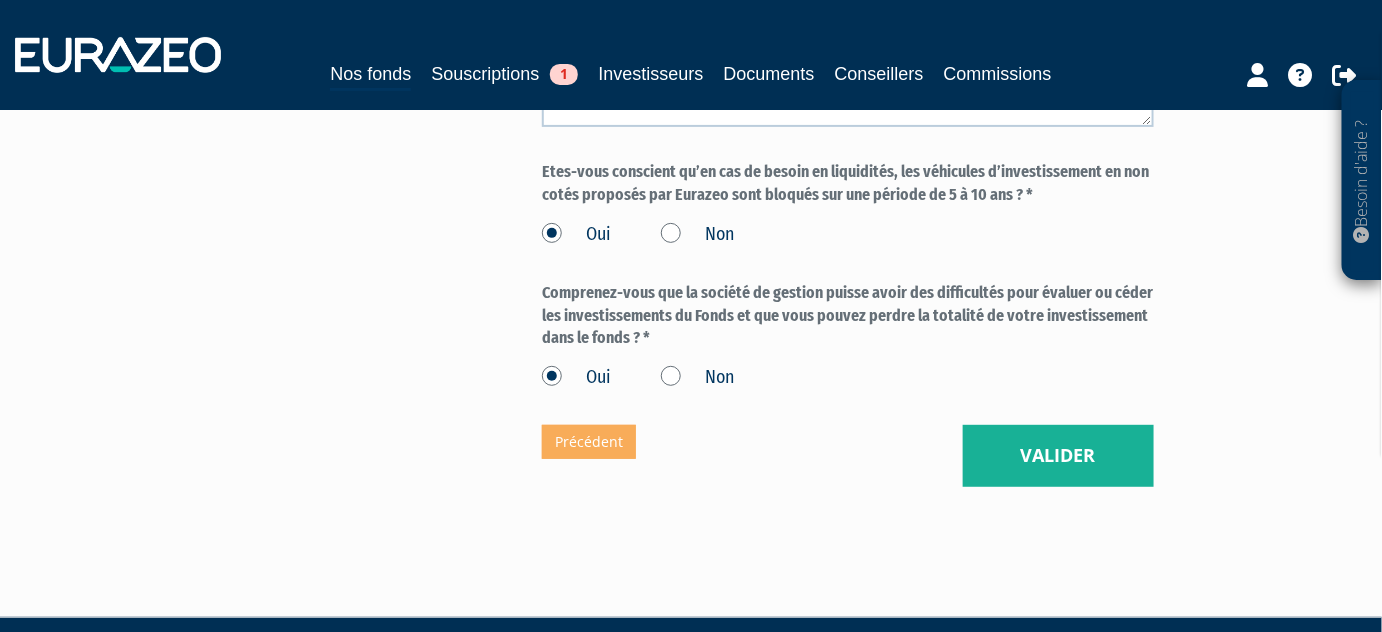 scroll, scrollTop: 2645, scrollLeft: 0, axis: vertical 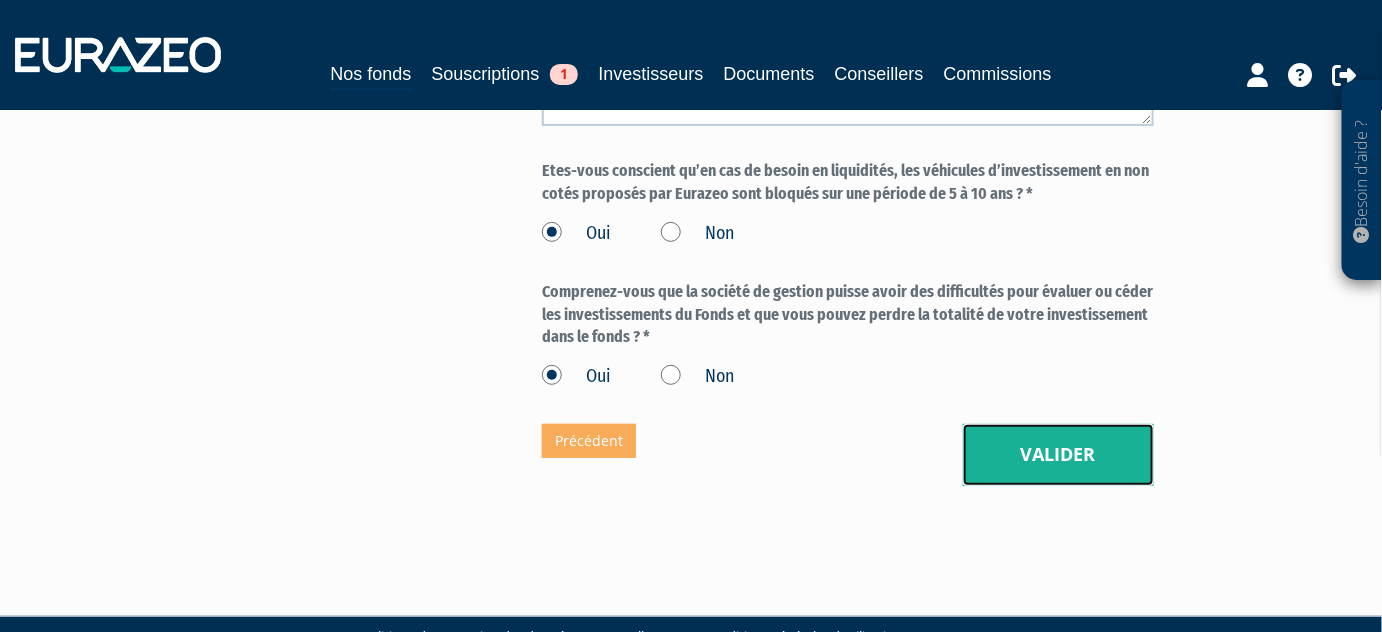 click on "Valider" at bounding box center (1058, 455) 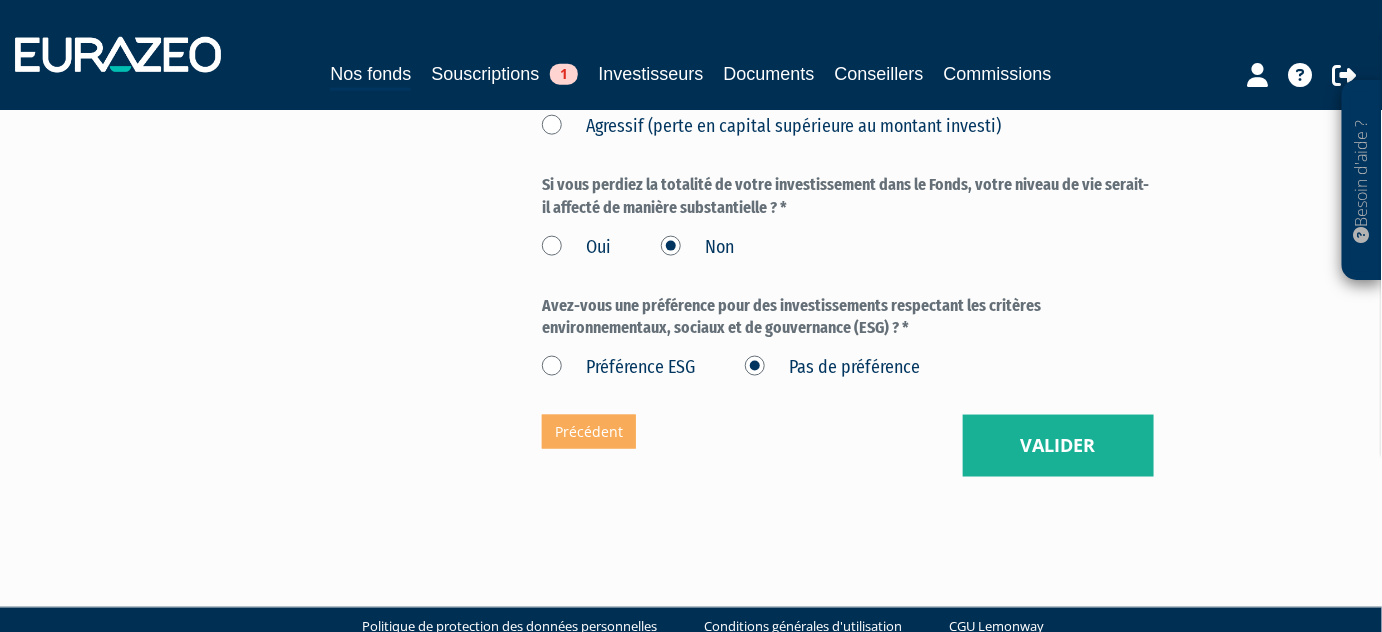 scroll, scrollTop: 802, scrollLeft: 0, axis: vertical 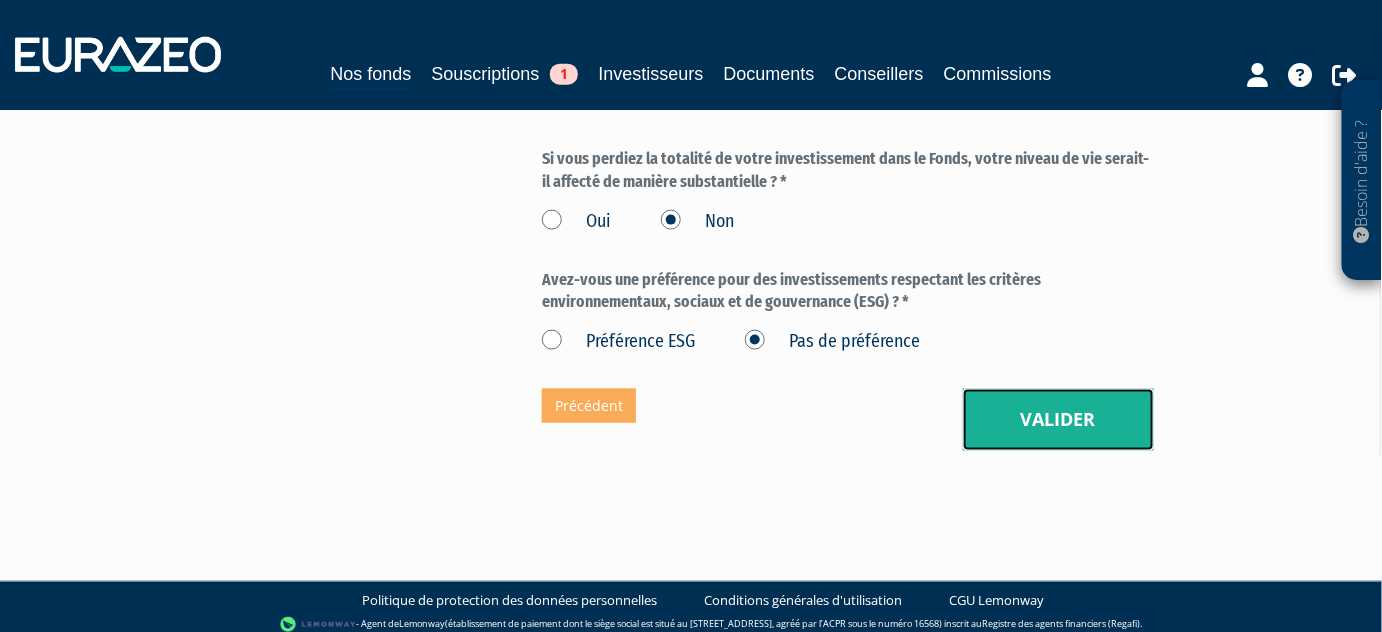 click on "Valider" at bounding box center [1058, 420] 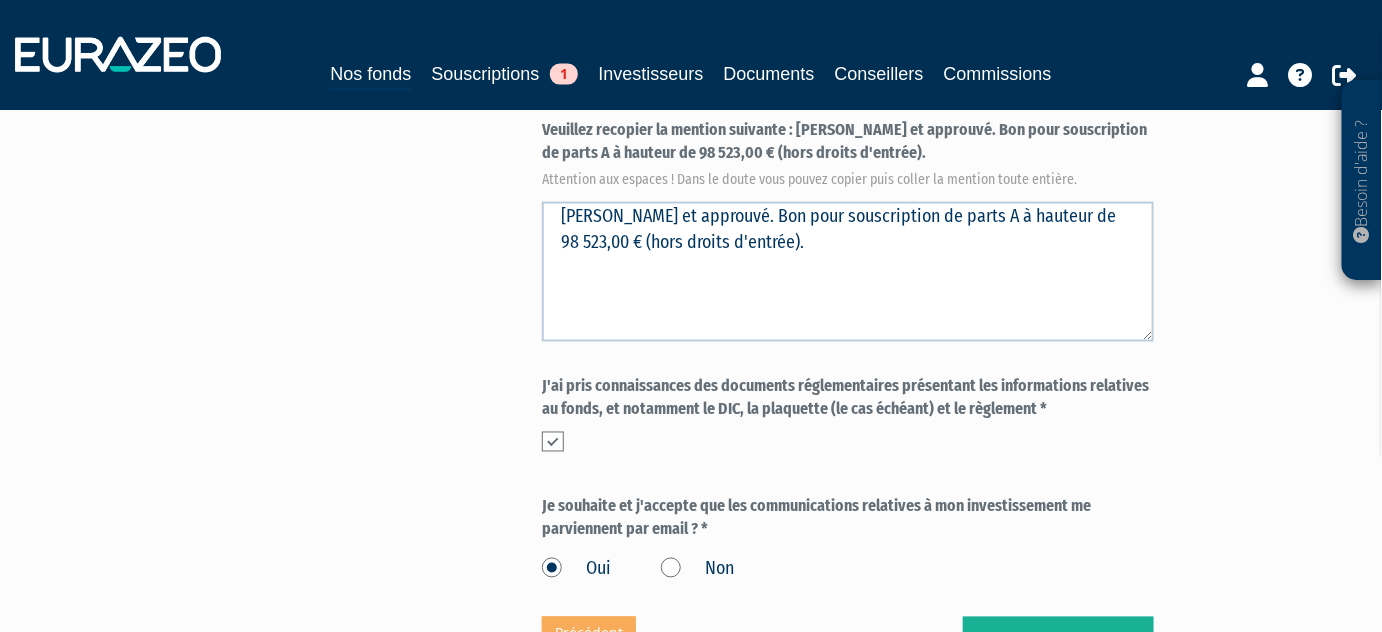 scroll, scrollTop: 1090, scrollLeft: 0, axis: vertical 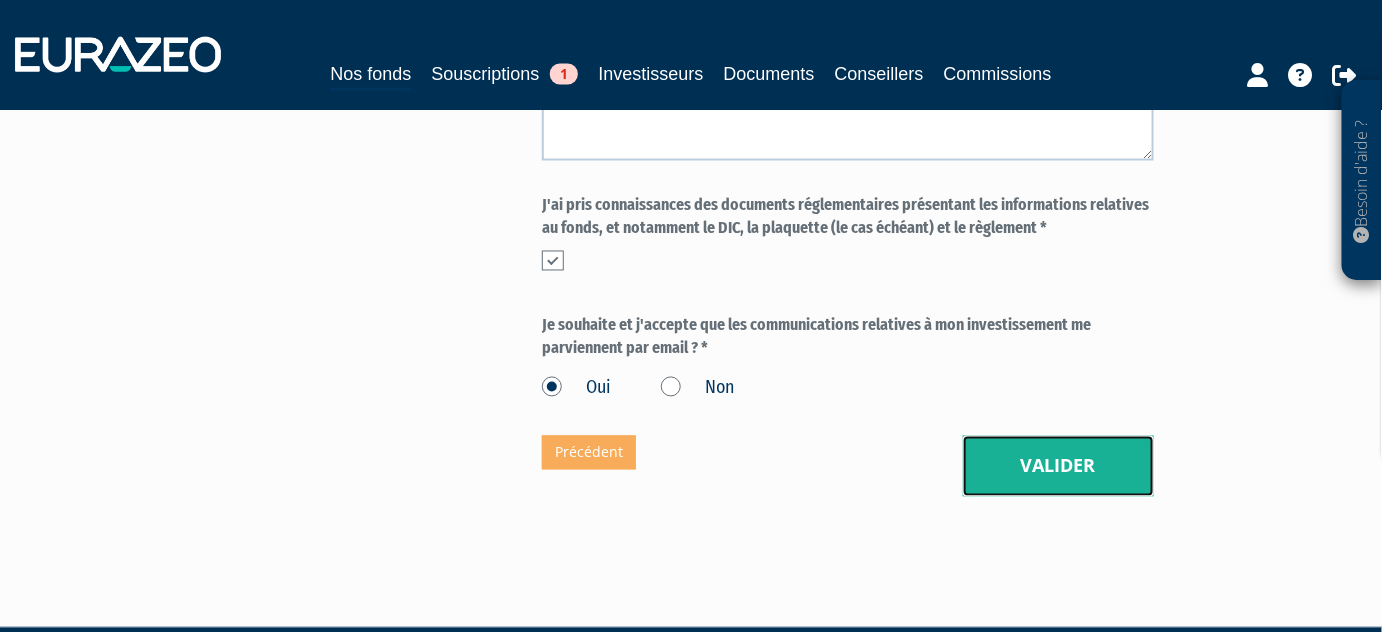 click on "Valider" at bounding box center (1058, 467) 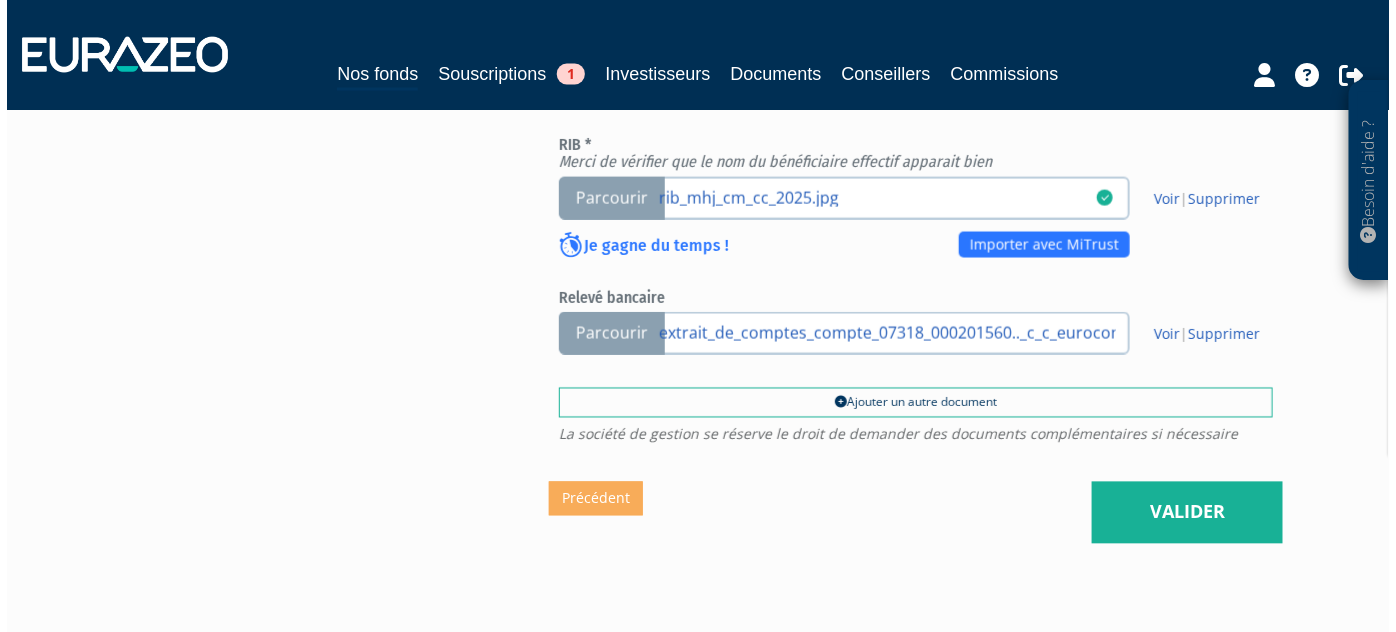 scroll, scrollTop: 1215, scrollLeft: 0, axis: vertical 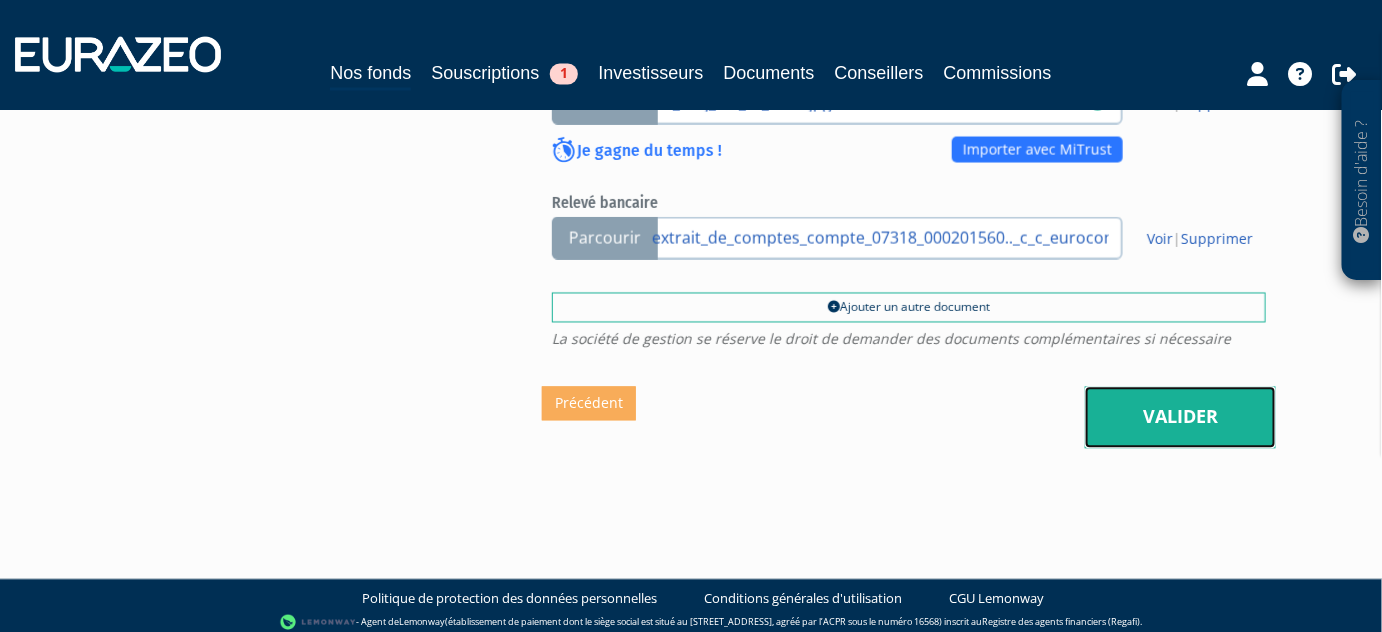 click on "Valider" at bounding box center (1180, 418) 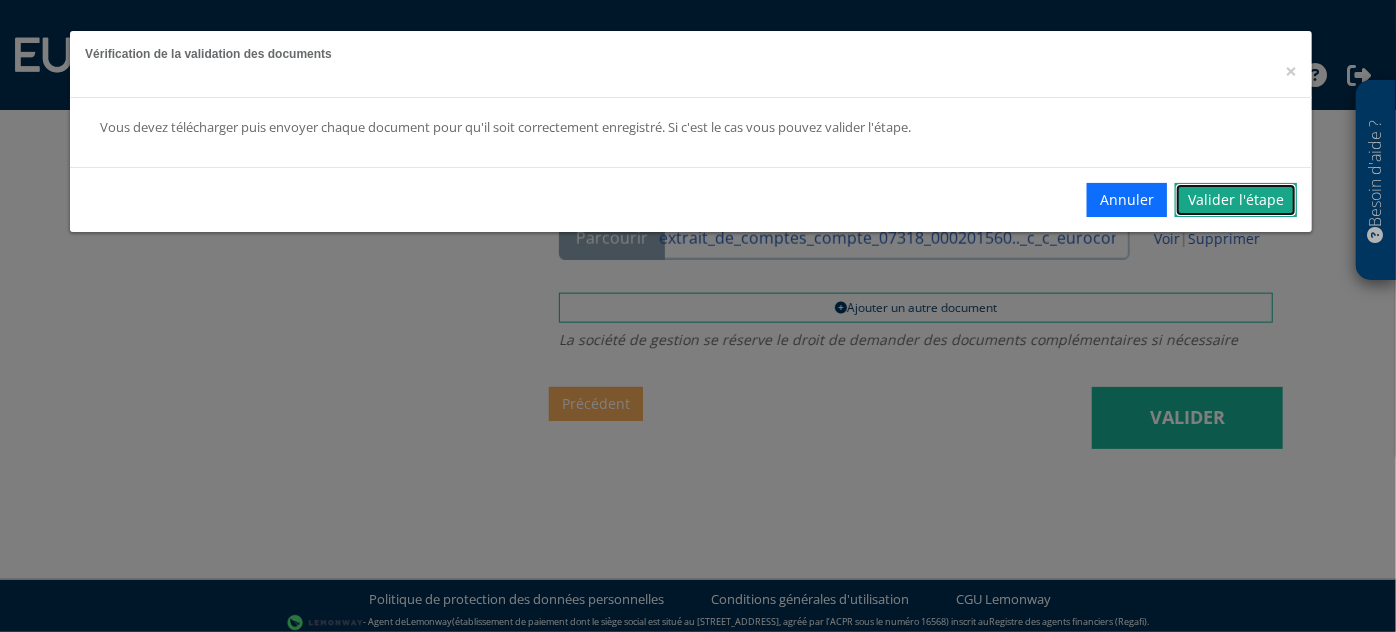 click on "Valider l'étape" at bounding box center [1236, 200] 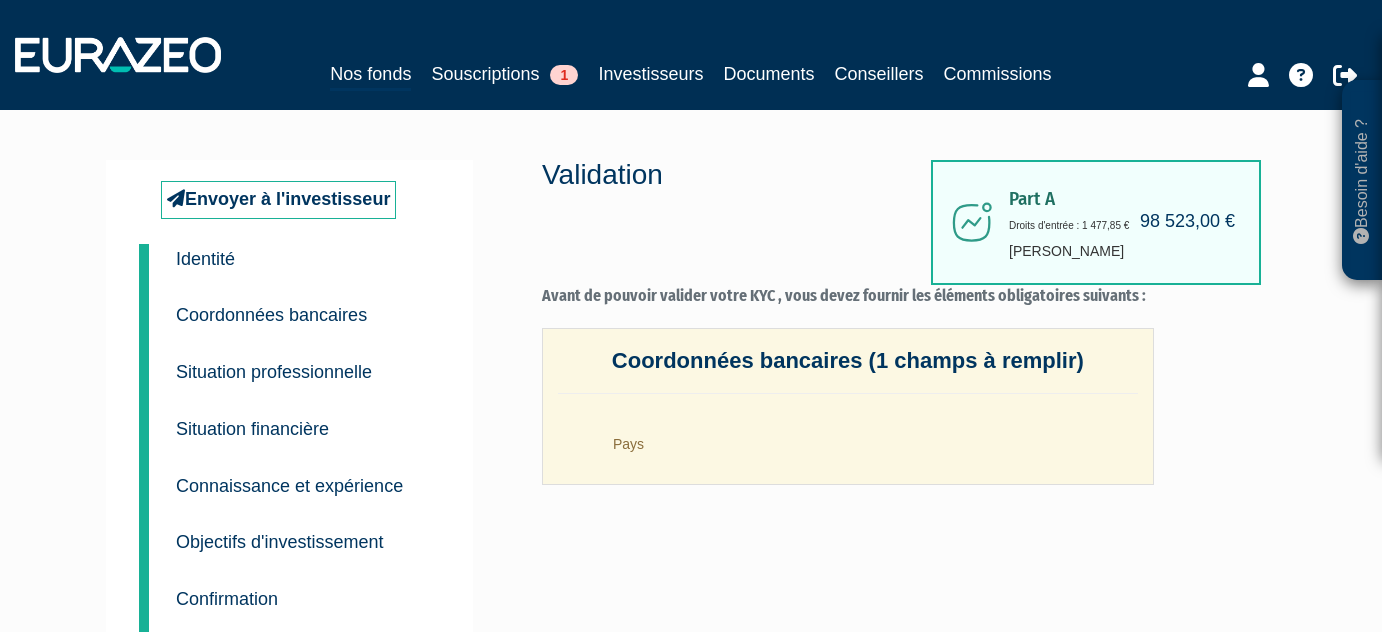 scroll, scrollTop: 0, scrollLeft: 0, axis: both 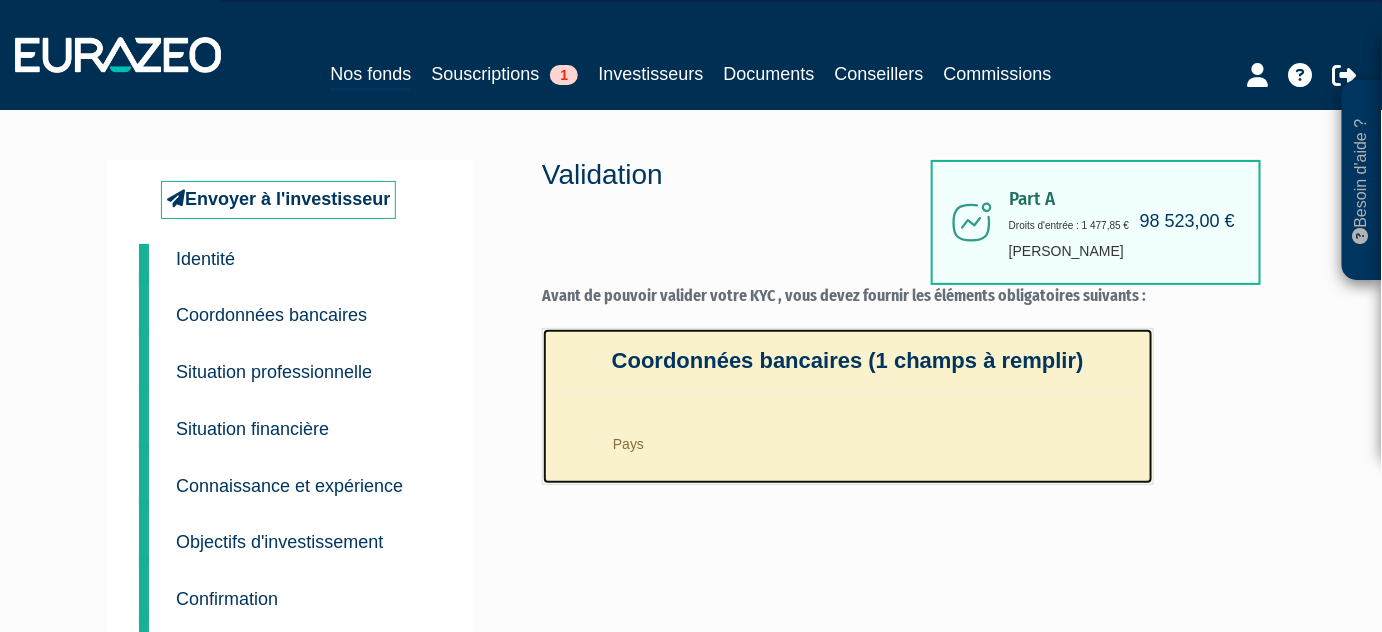 click on "Pays" at bounding box center (868, 439) 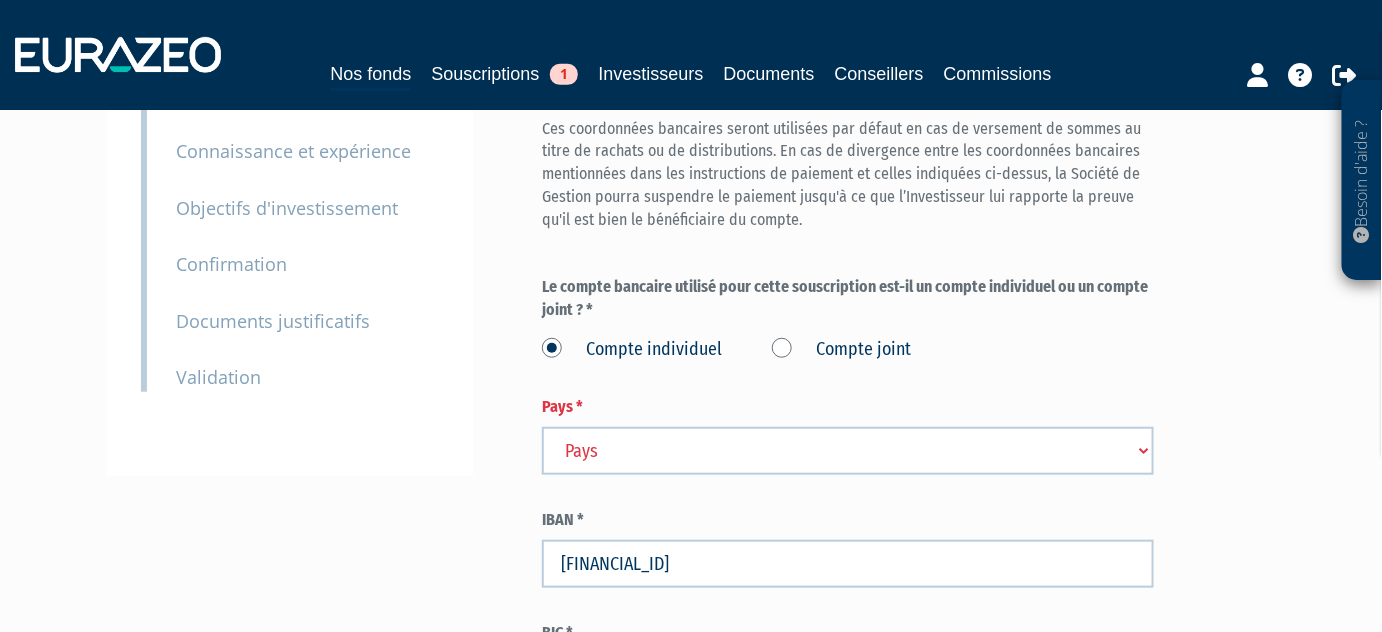 scroll, scrollTop: 363, scrollLeft: 0, axis: vertical 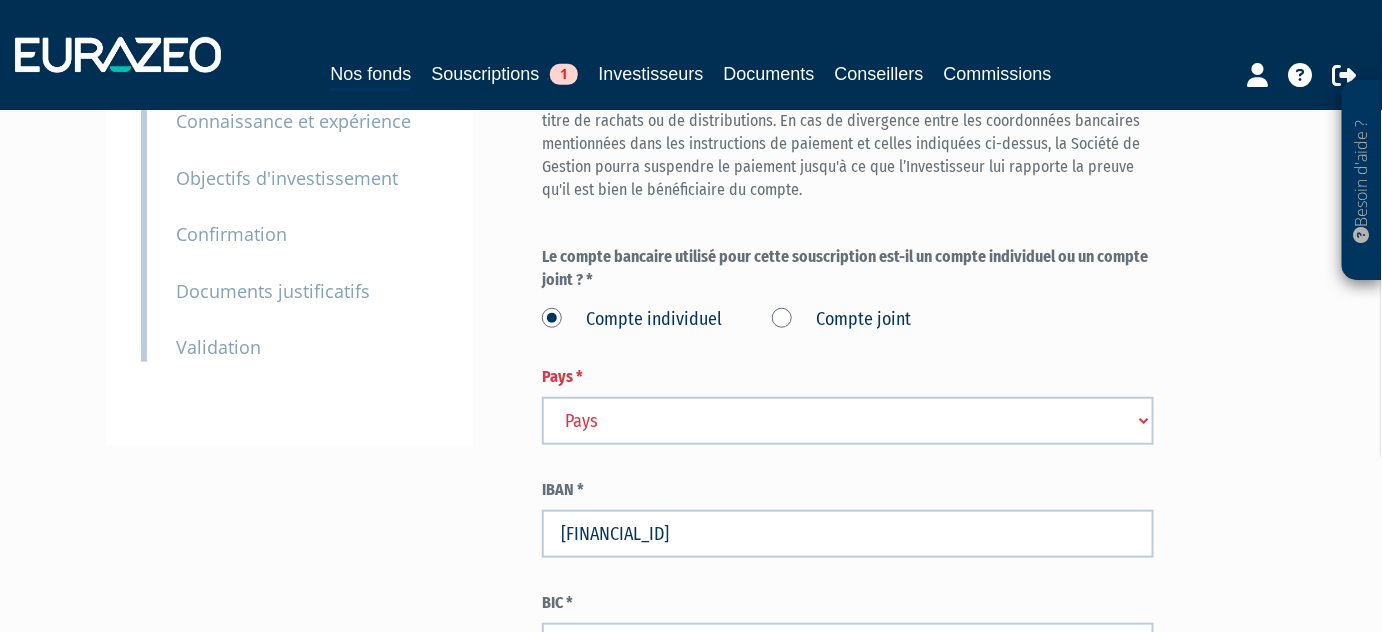 click on "Pays
Afghanistan
Afrique du Sud
Albanie
Algérie
Allemagne
Andorre" at bounding box center (848, 421) 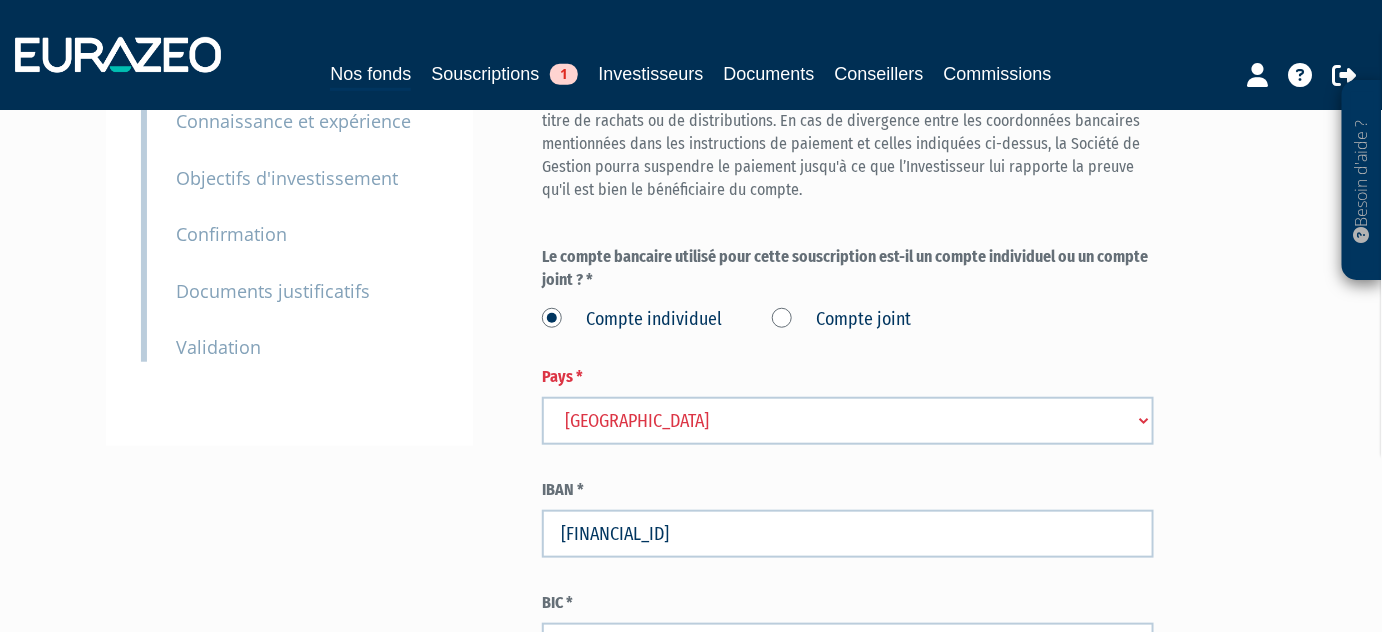 click on "Pays
Afghanistan
Afrique du Sud
Albanie
Algérie
Allemagne
Andorre" at bounding box center (848, 421) 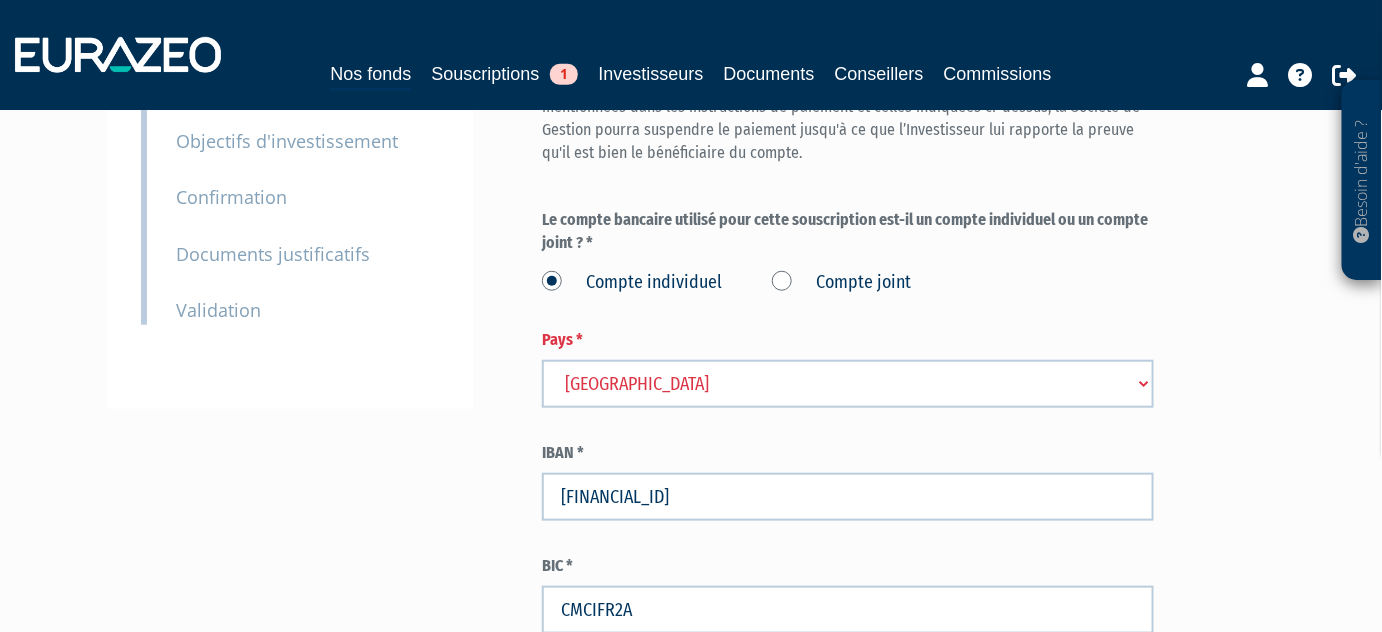 scroll, scrollTop: 646, scrollLeft: 0, axis: vertical 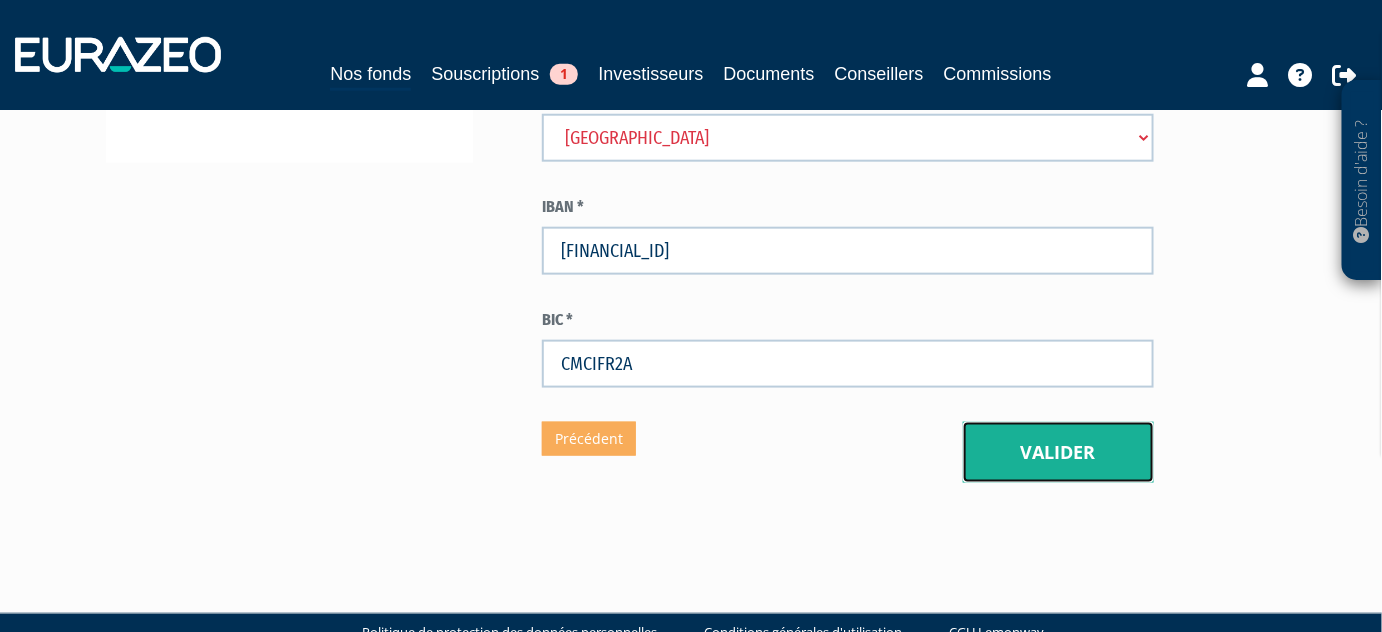 click on "Valider" at bounding box center (1058, 453) 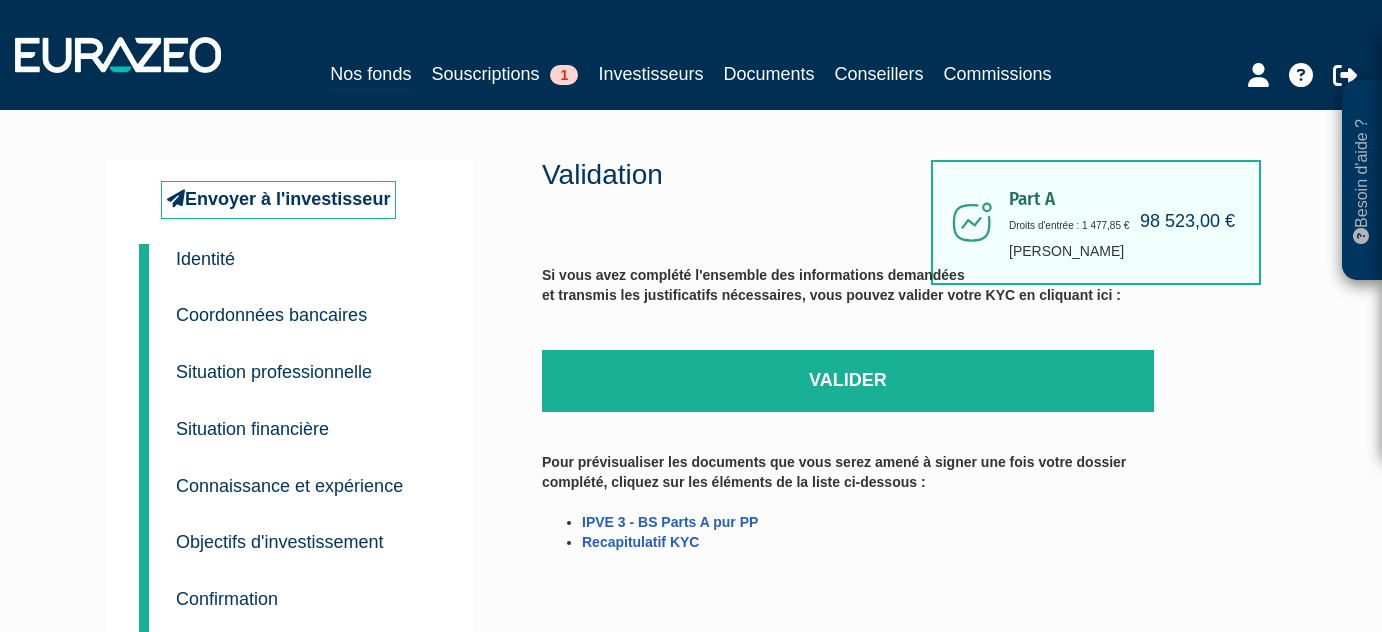scroll, scrollTop: 0, scrollLeft: 0, axis: both 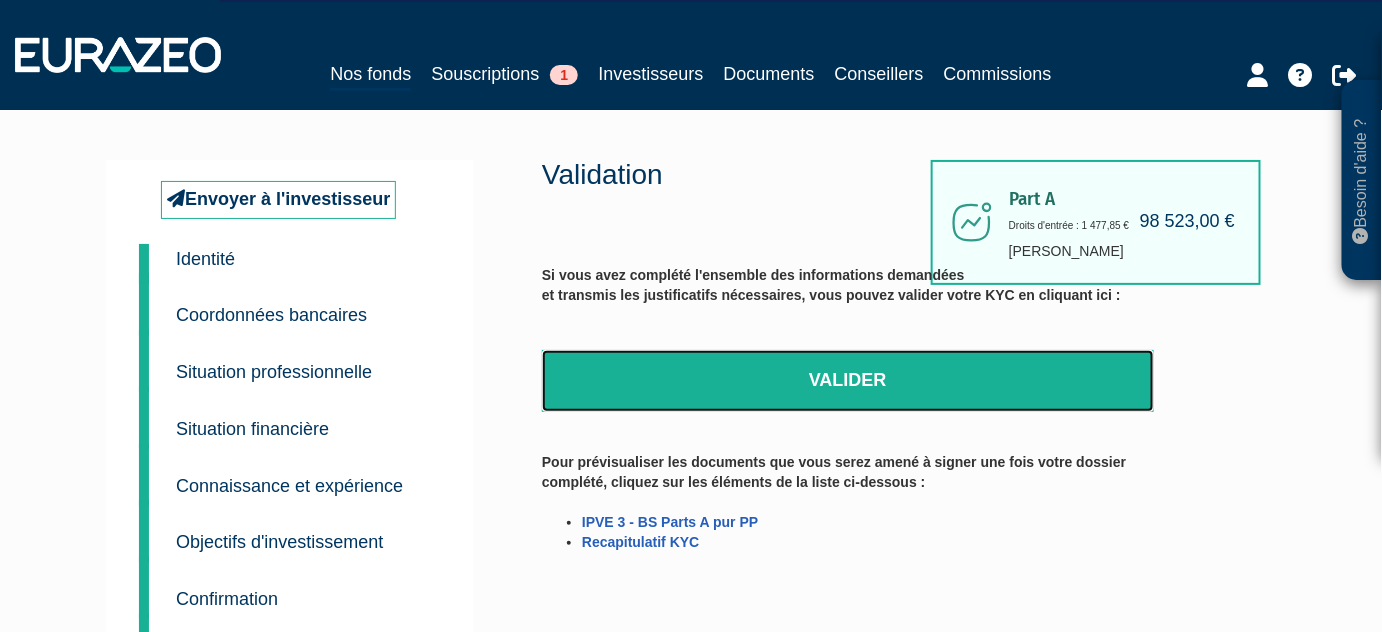 click on "Valider" at bounding box center [848, 381] 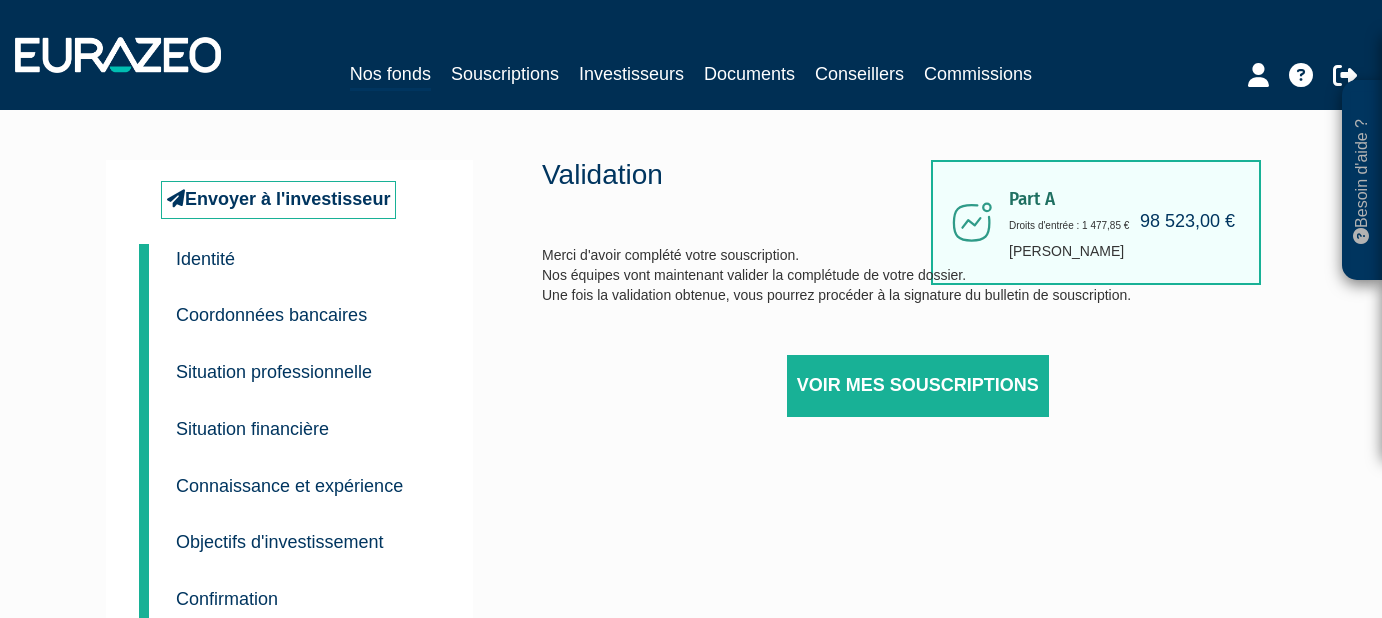 scroll, scrollTop: 0, scrollLeft: 0, axis: both 